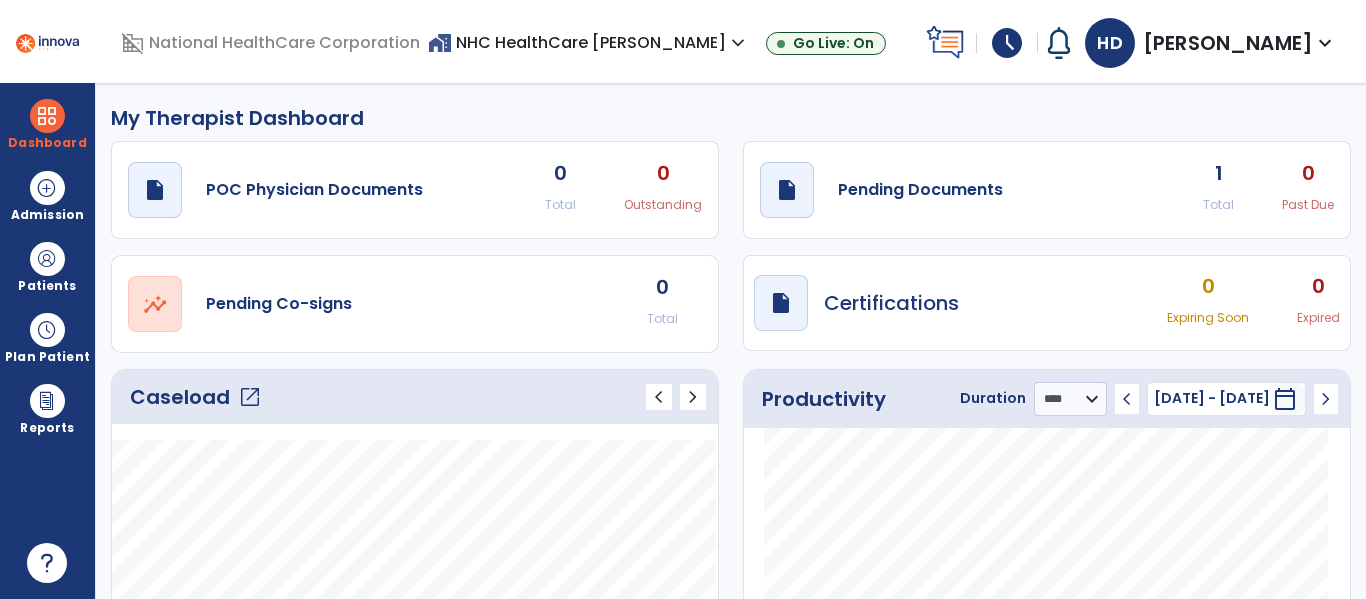 select on "****" 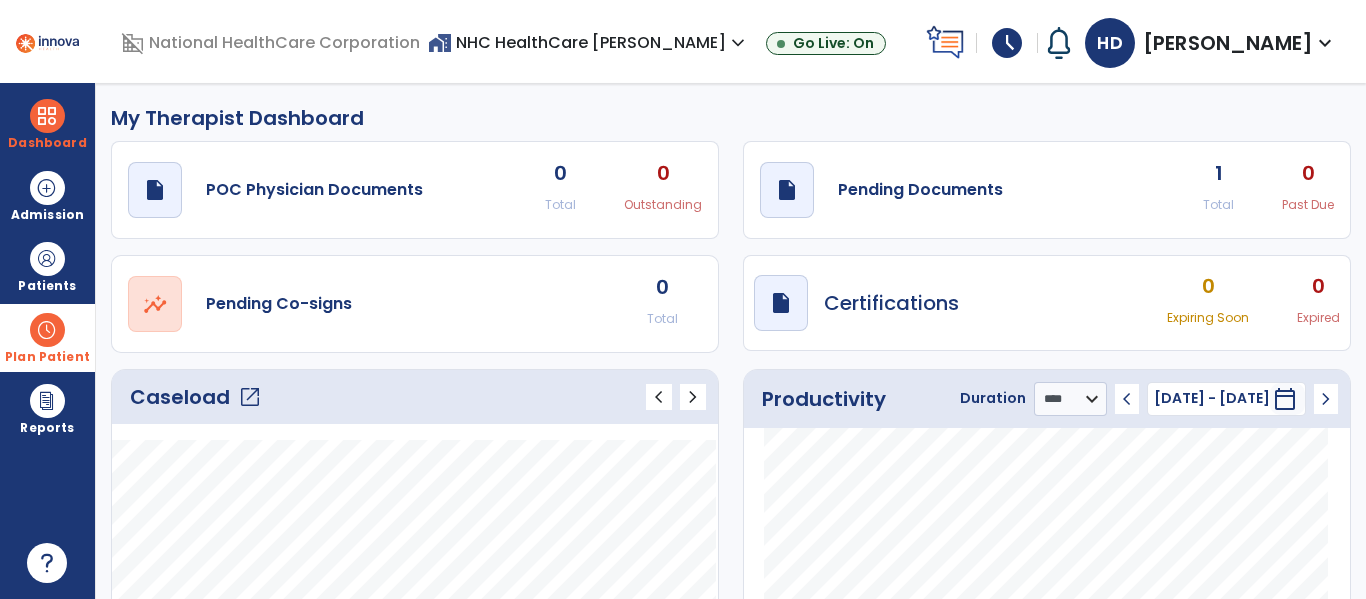 click on "Plan Patient" at bounding box center [47, 266] 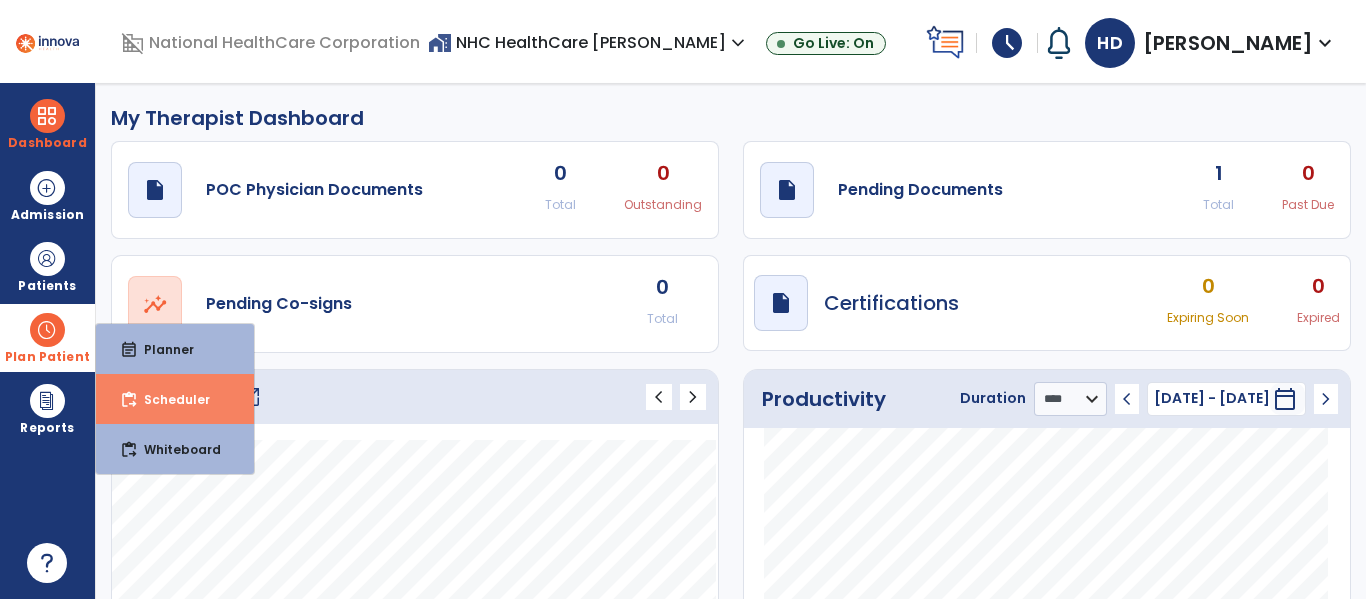 click on "Scheduler" at bounding box center [169, 399] 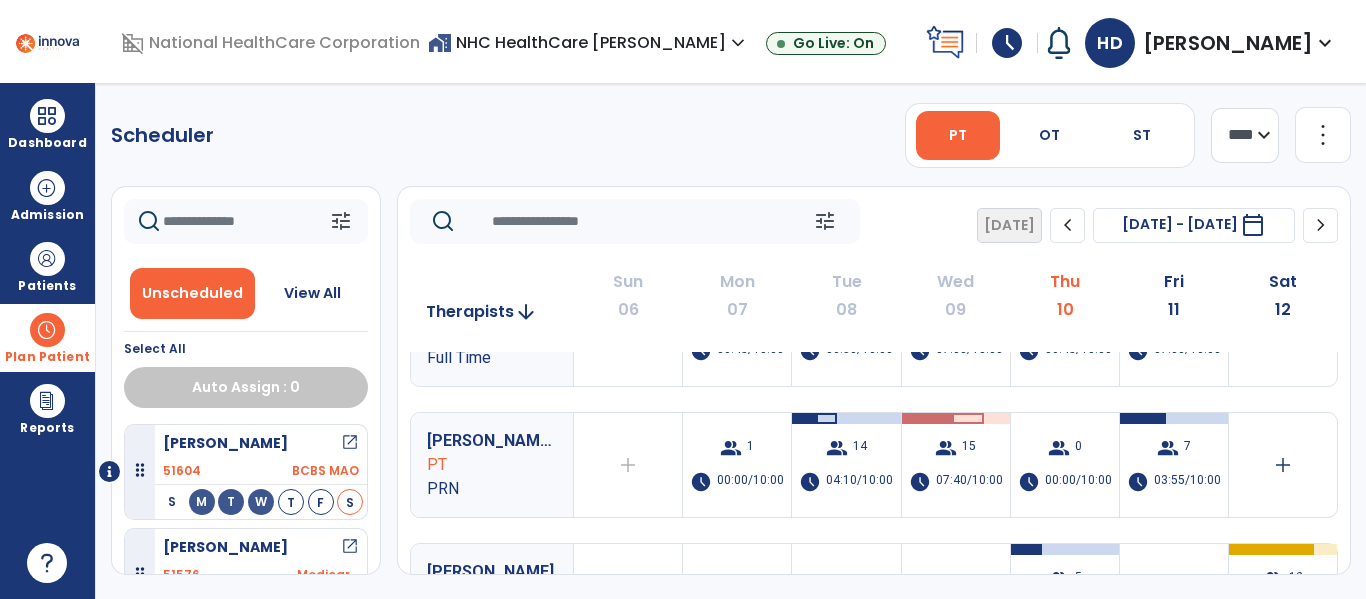 scroll, scrollTop: 203, scrollLeft: 0, axis: vertical 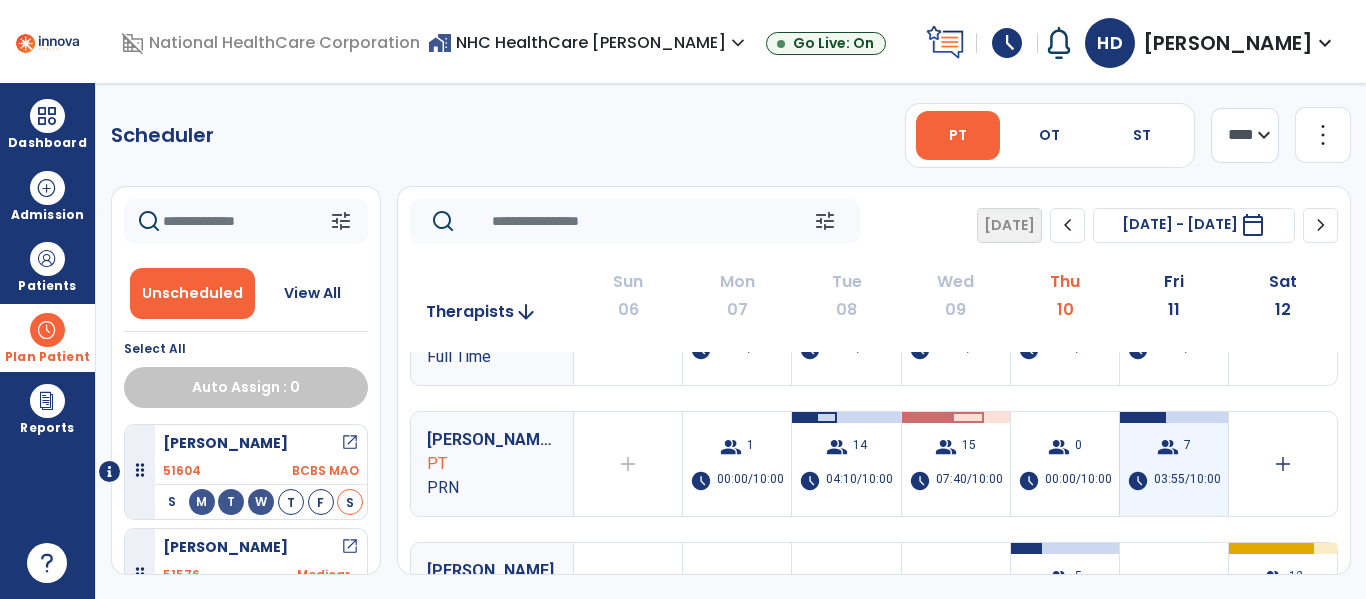 click on "03:55/10:00" at bounding box center (1187, 481) 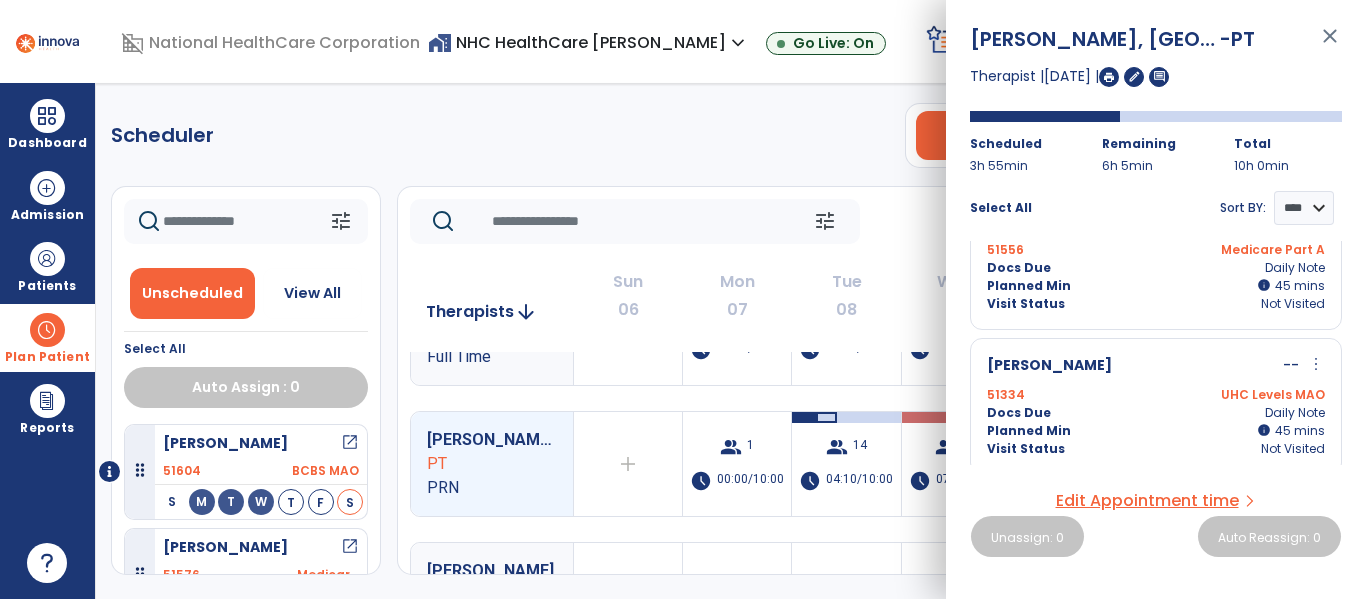 scroll, scrollTop: 55, scrollLeft: 0, axis: vertical 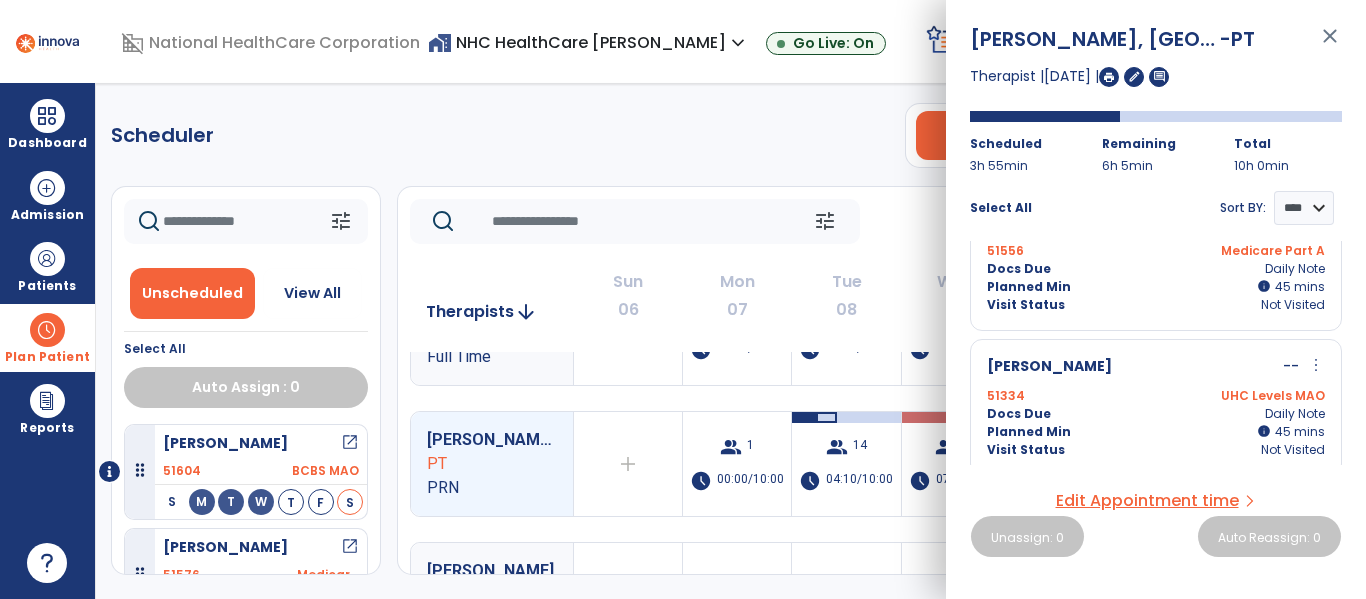 click on "close" at bounding box center [1330, 45] 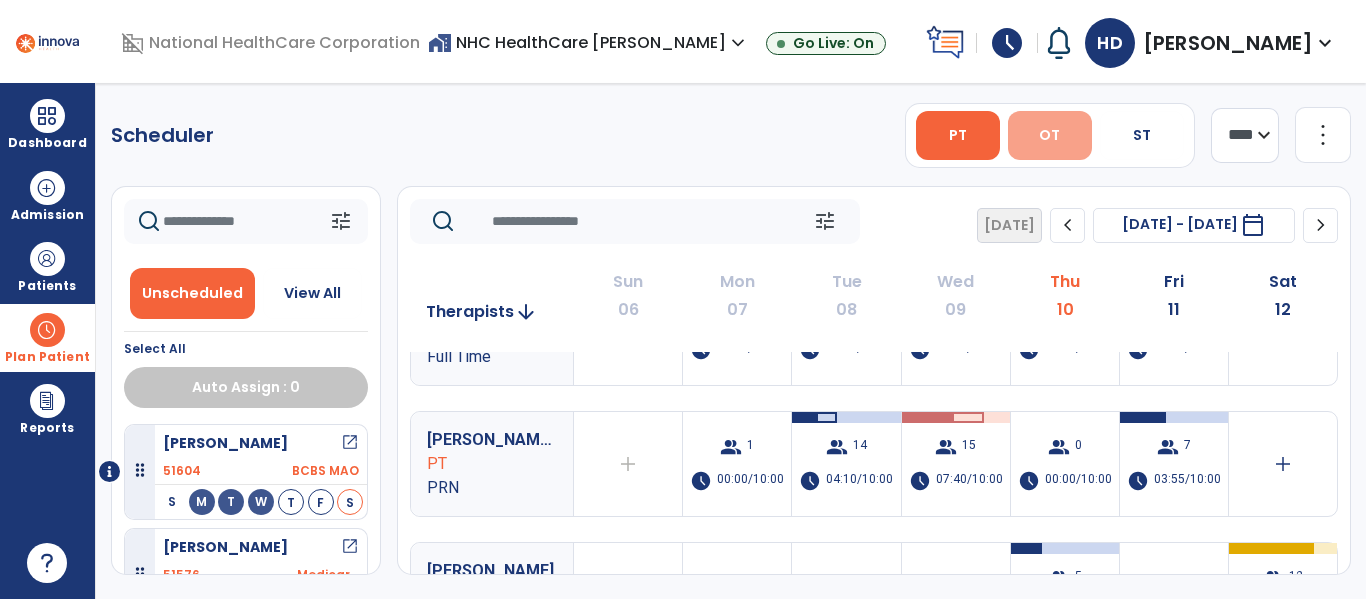 click on "OT" at bounding box center (1050, 135) 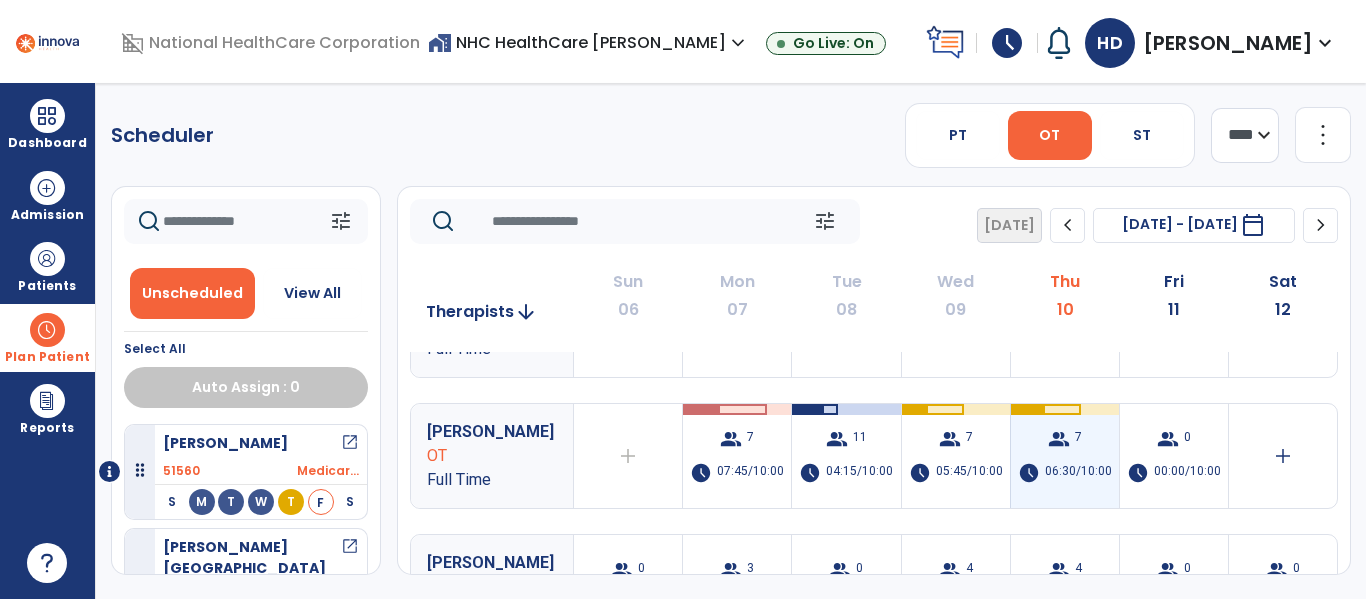 scroll, scrollTop: 212, scrollLeft: 0, axis: vertical 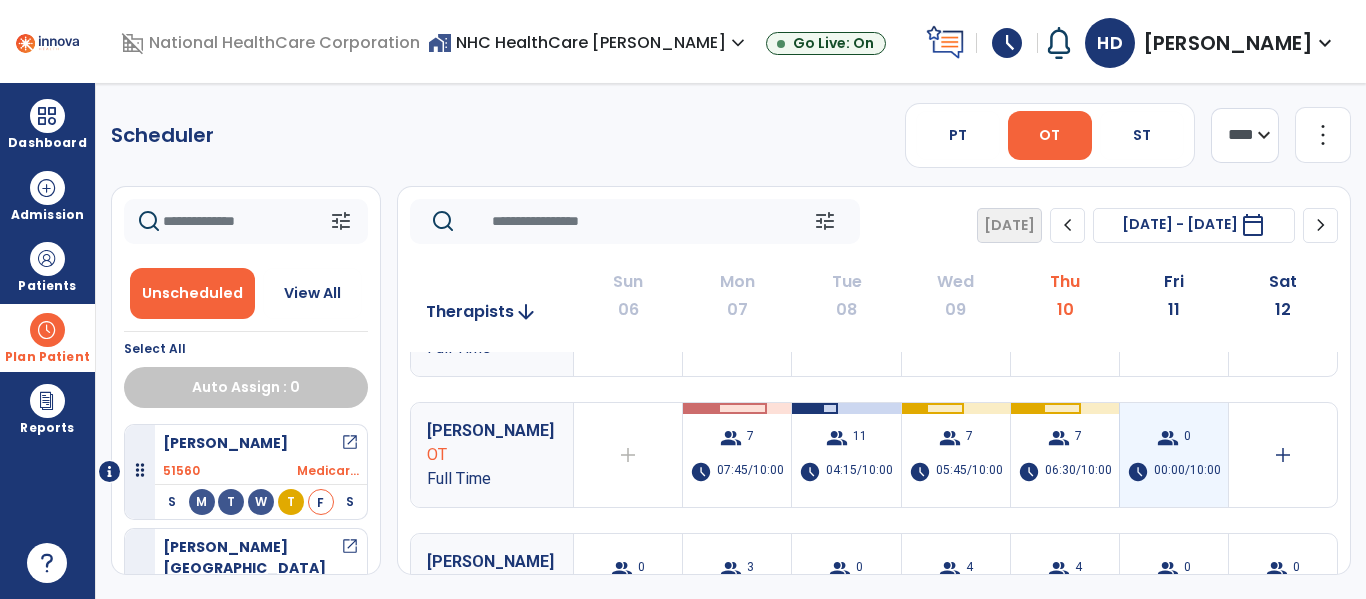 click on "group" at bounding box center [1168, 438] 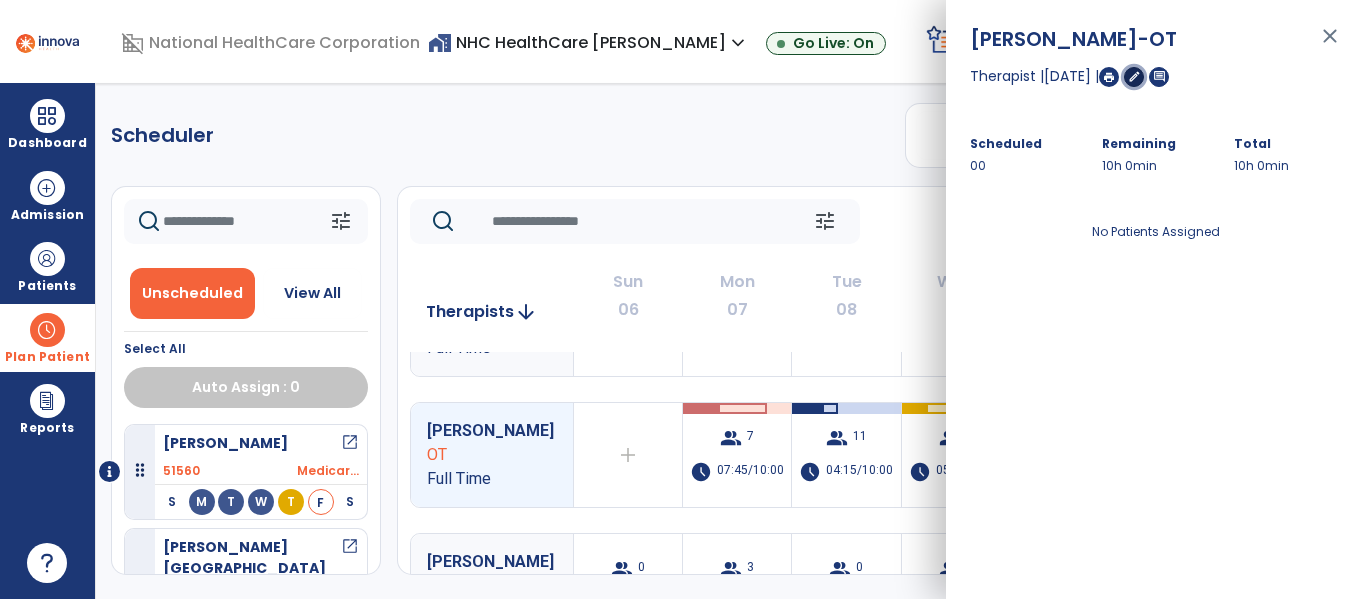 click on "edit" at bounding box center (1134, 76) 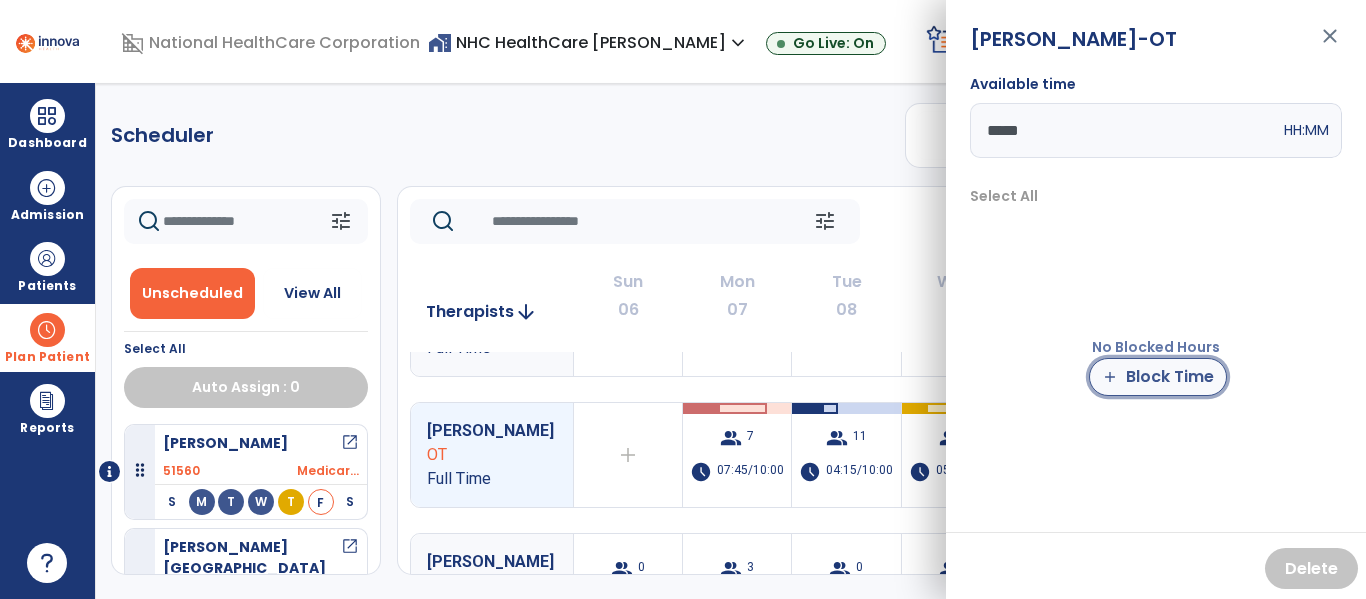 click on "add" at bounding box center (1110, 377) 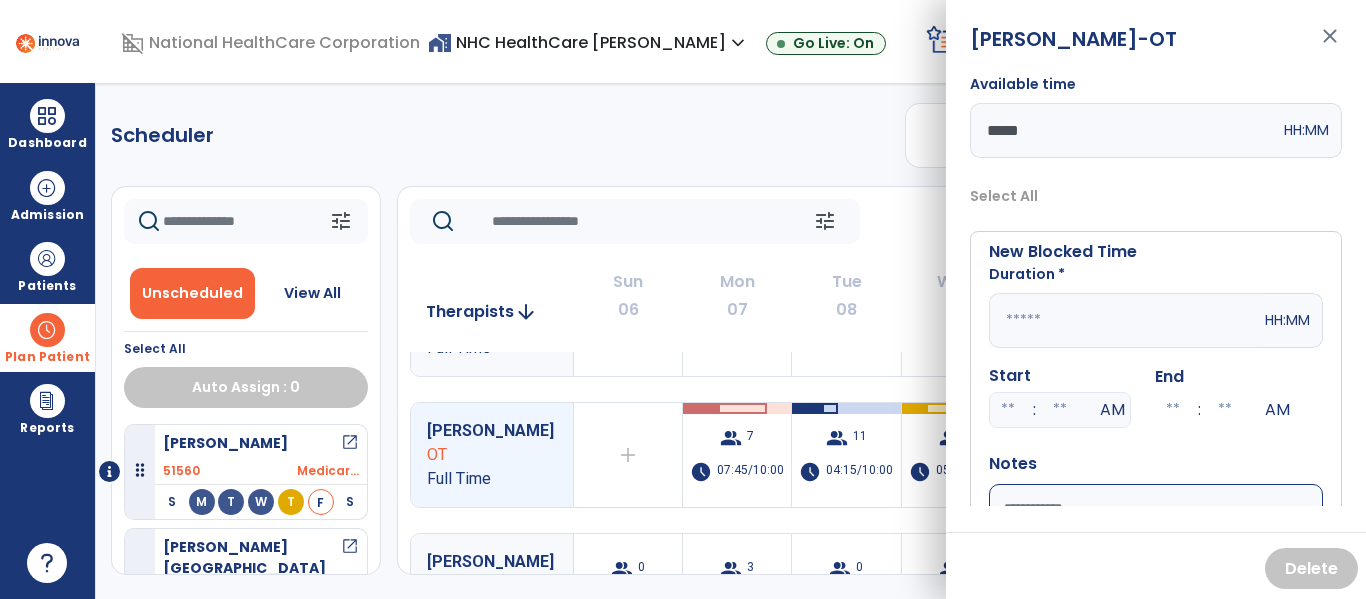 click at bounding box center [1125, 320] 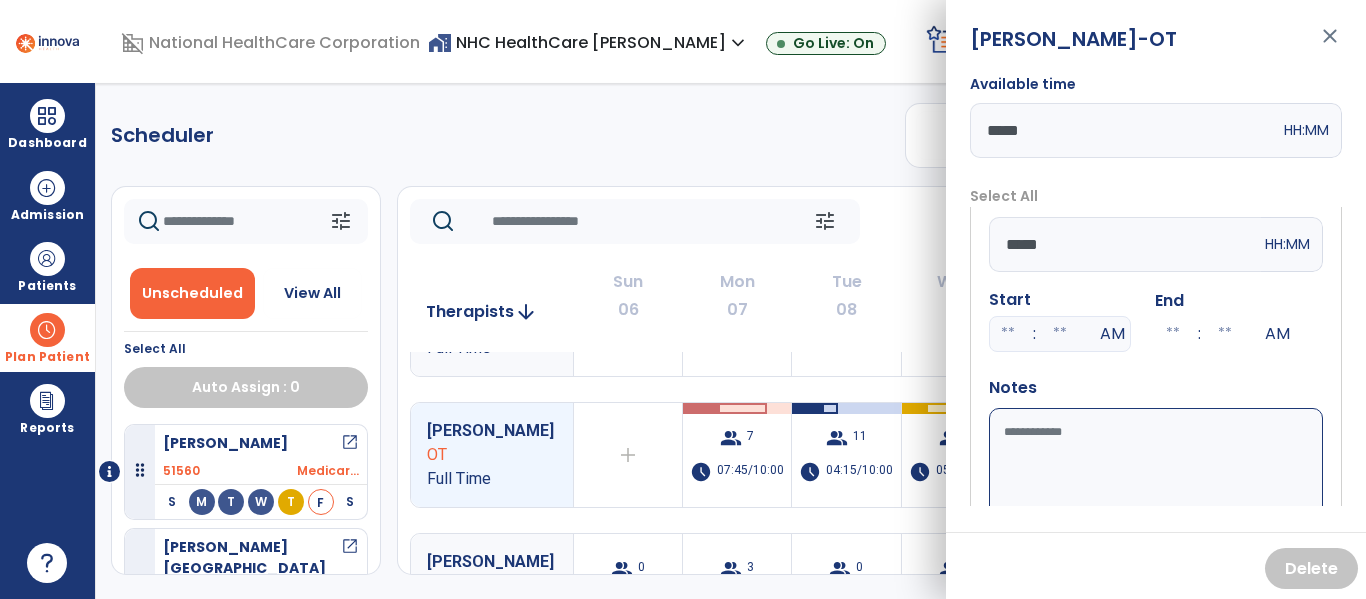 scroll, scrollTop: 77, scrollLeft: 0, axis: vertical 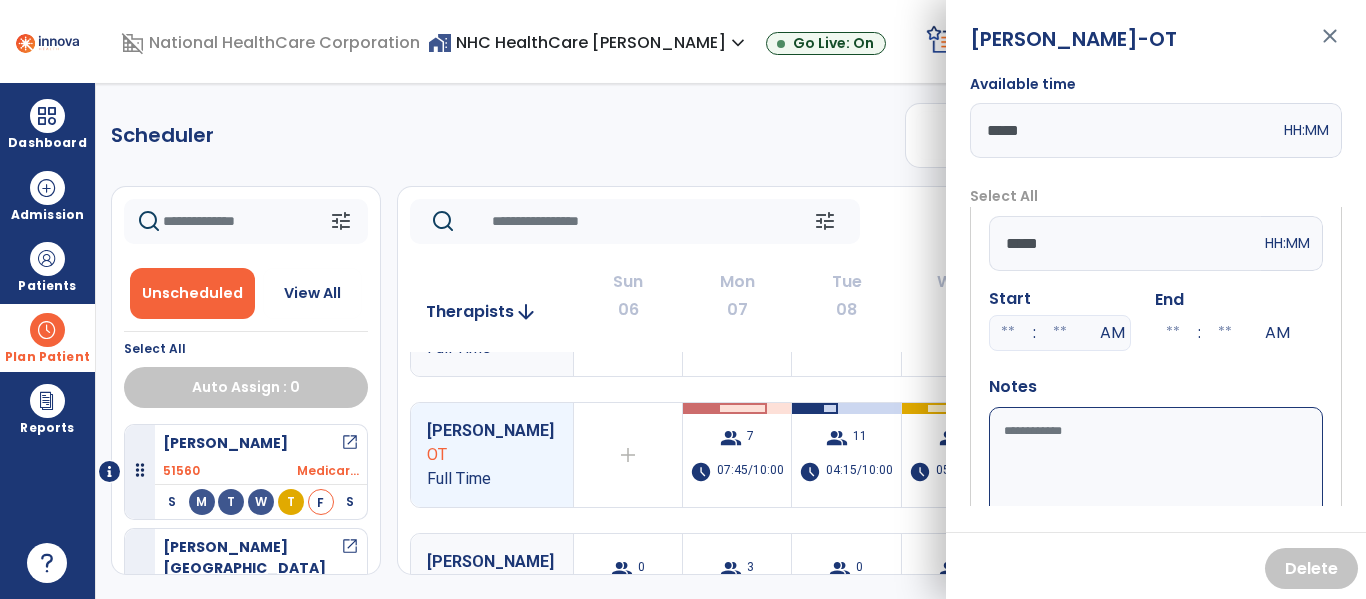 type on "*****" 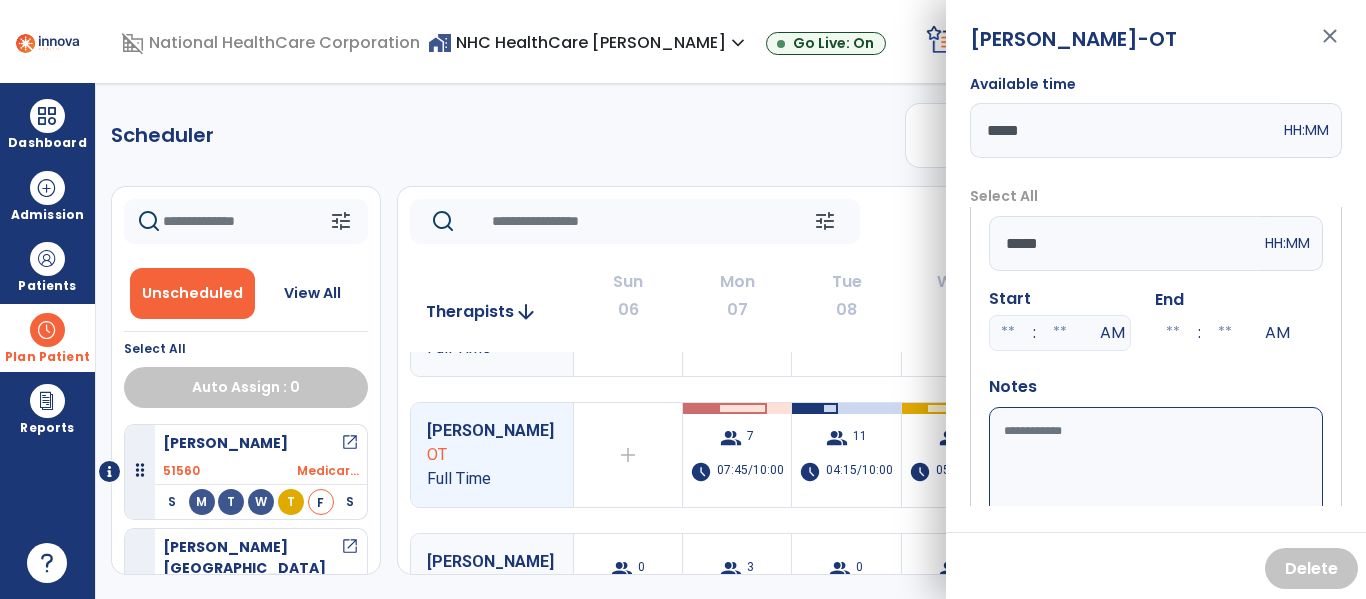 click on "Available time" at bounding box center (1156, 467) 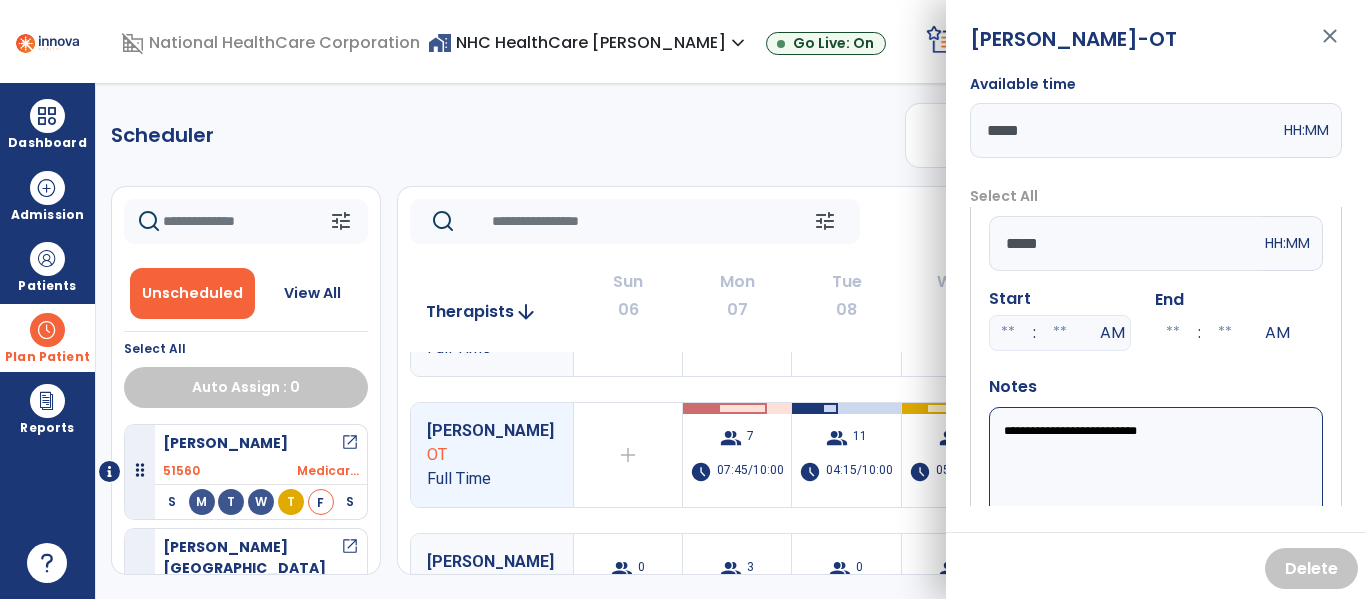 scroll, scrollTop: 153, scrollLeft: 0, axis: vertical 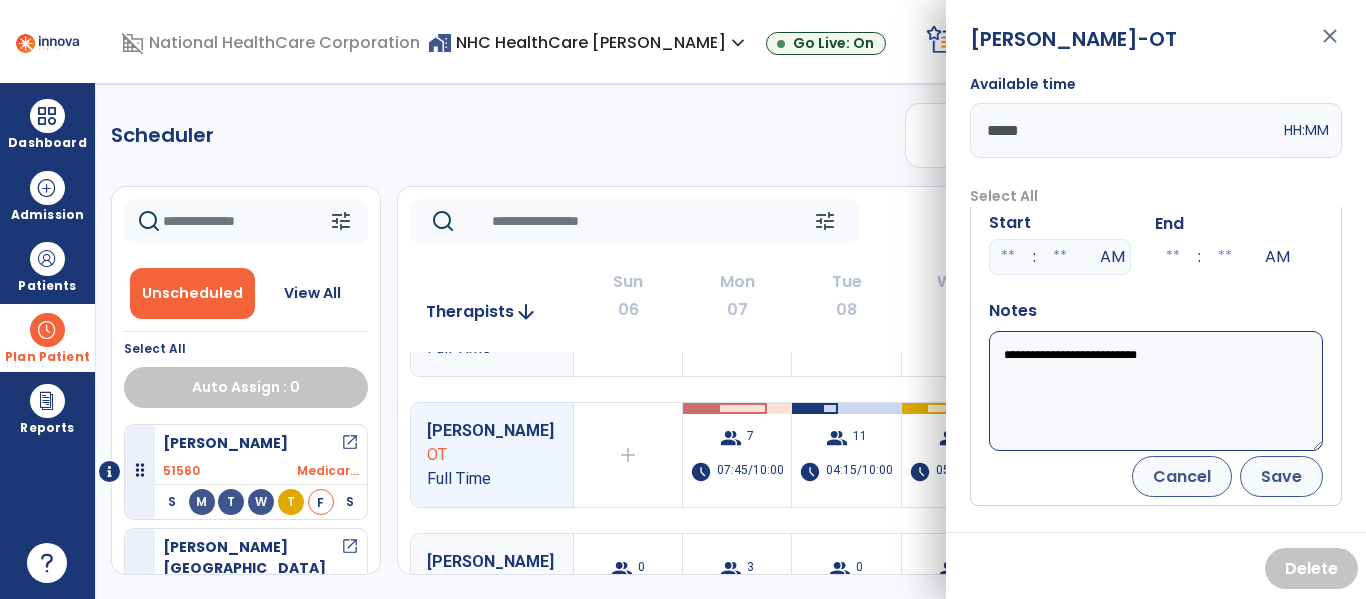 type on "**********" 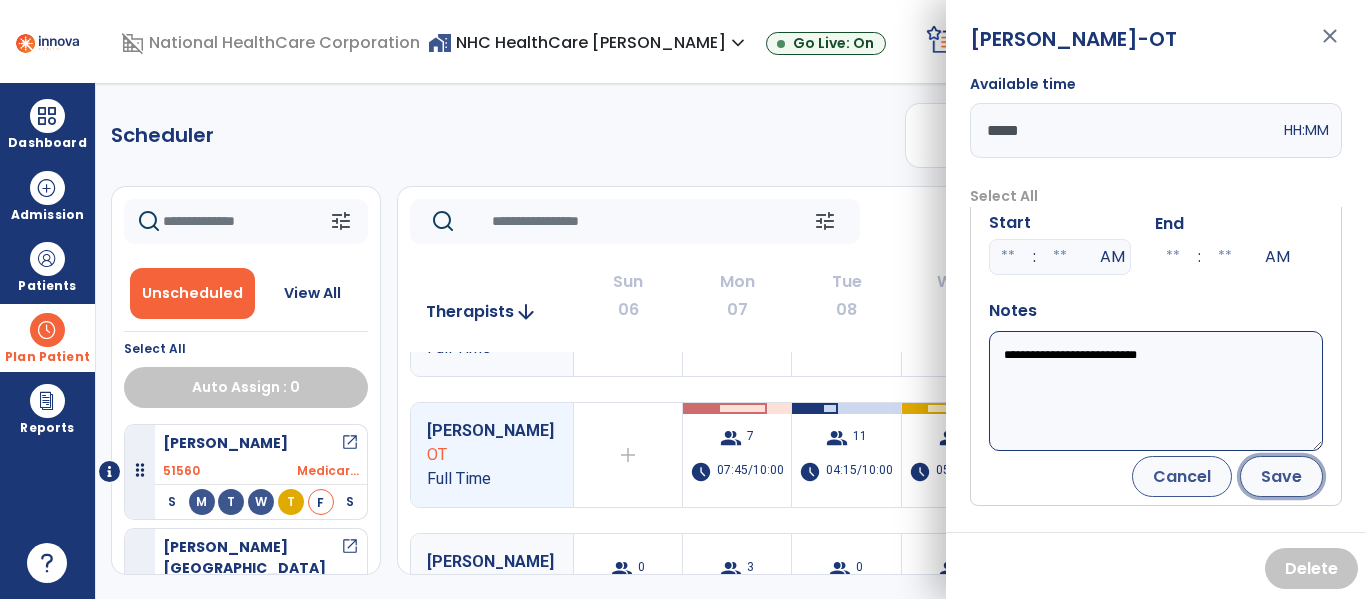 click on "Save" at bounding box center [1281, 476] 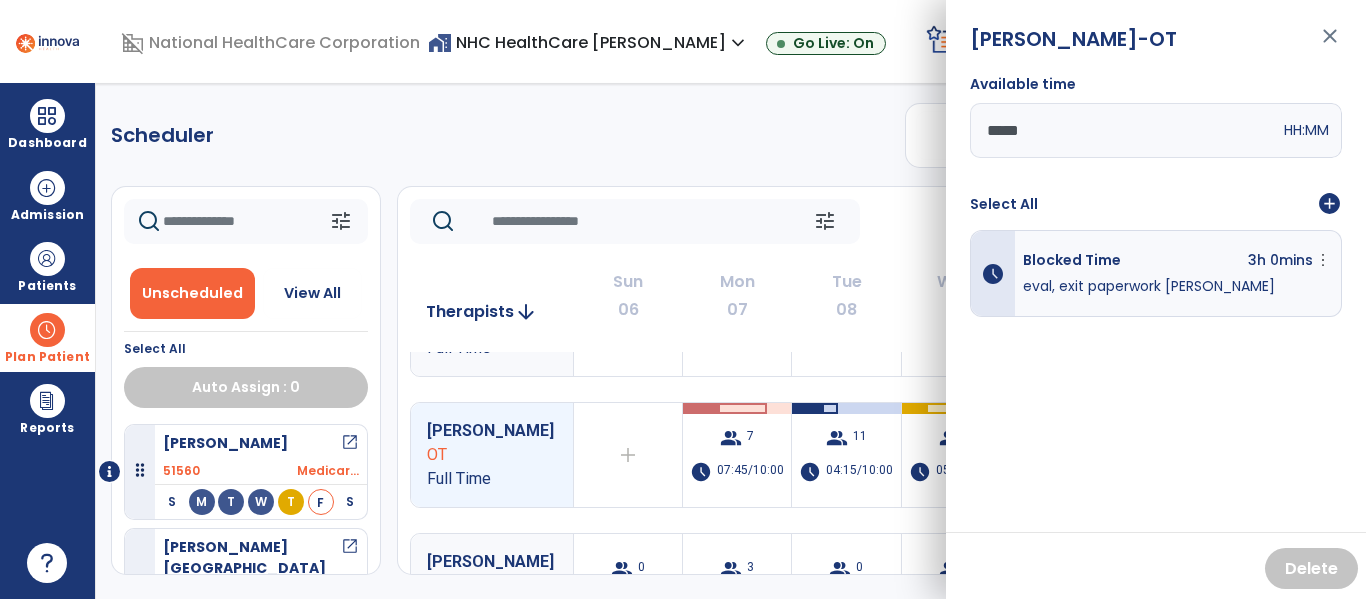 scroll, scrollTop: 0, scrollLeft: 0, axis: both 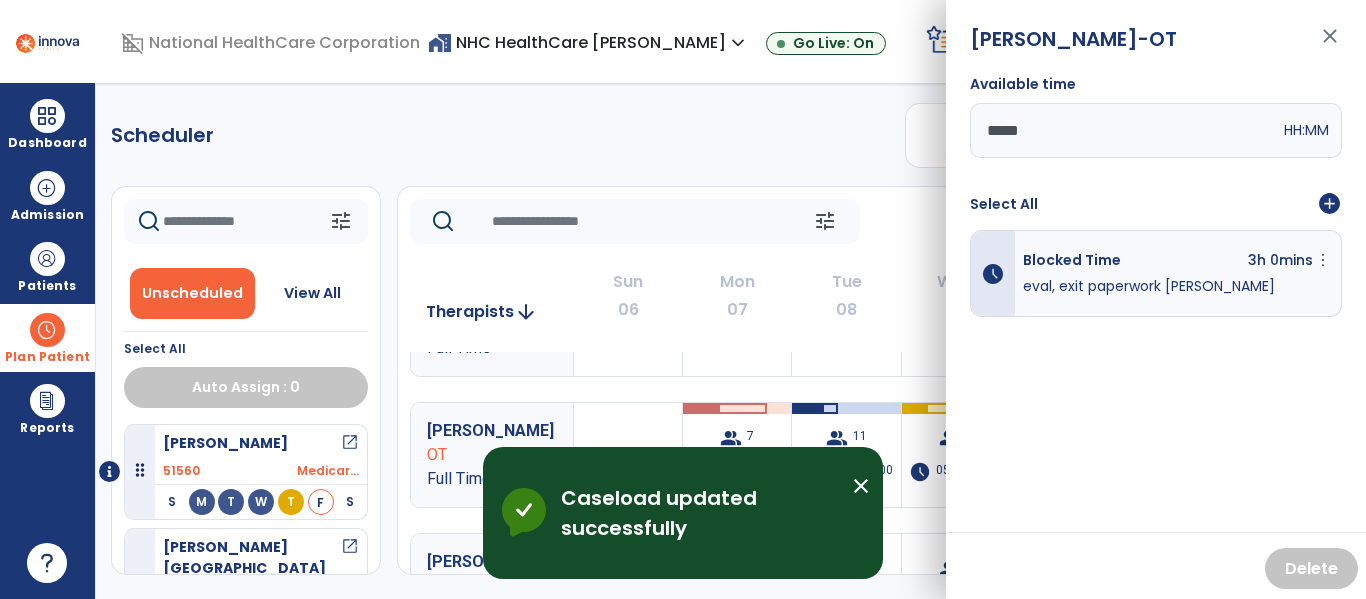 click on "close" at bounding box center (1330, 45) 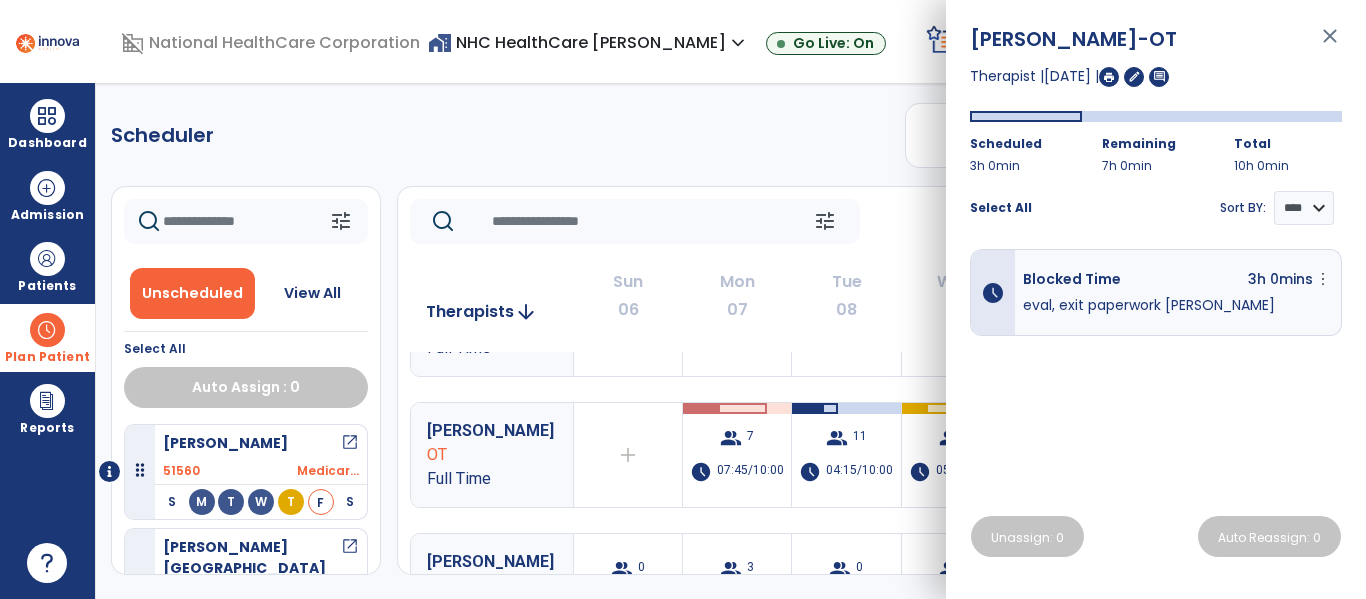 click on "close" at bounding box center (1330, 45) 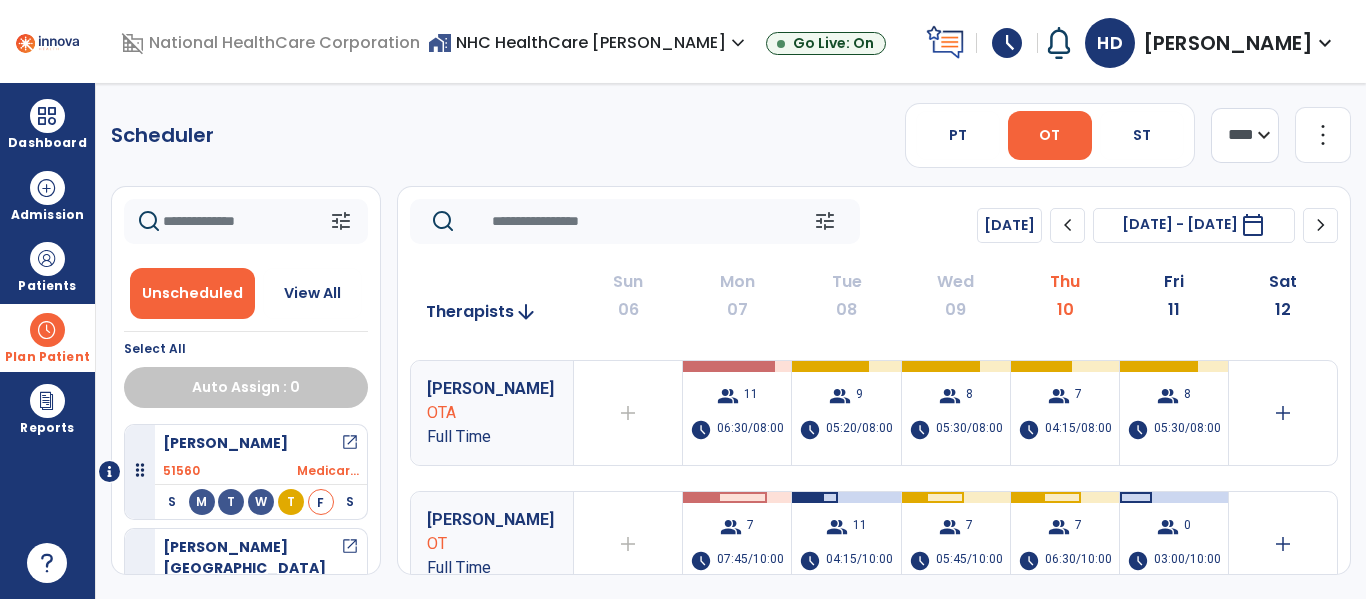 scroll, scrollTop: 0, scrollLeft: 0, axis: both 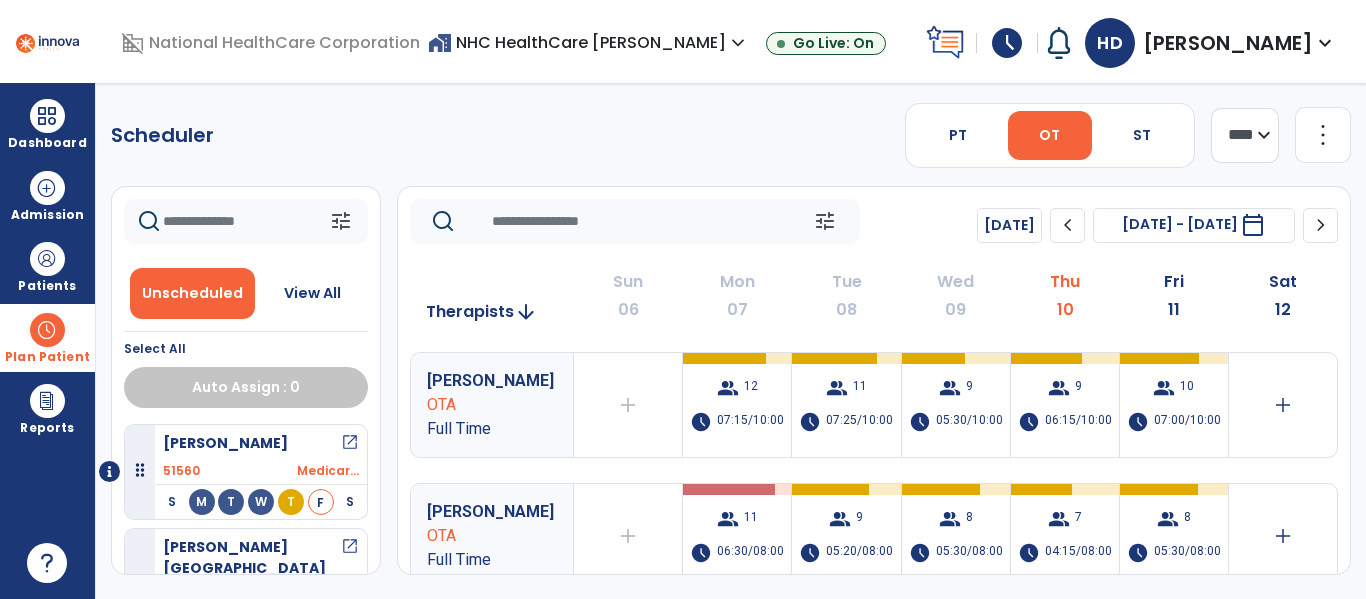 click on "**** ***" 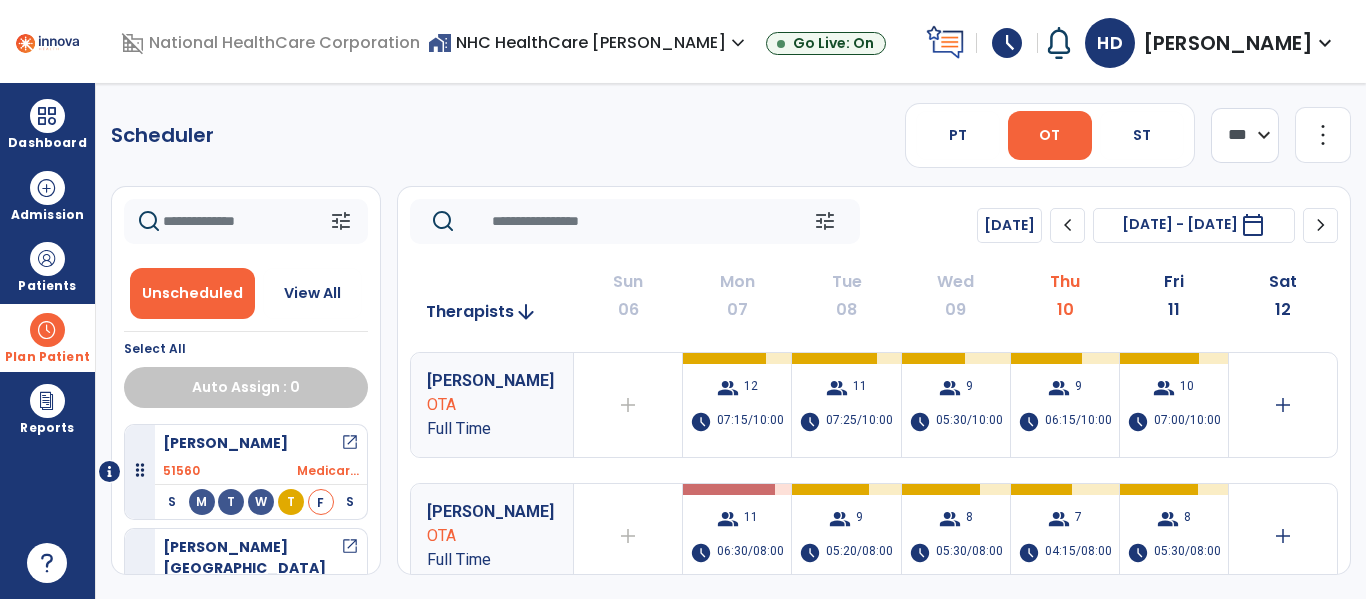 click on "**** ***" 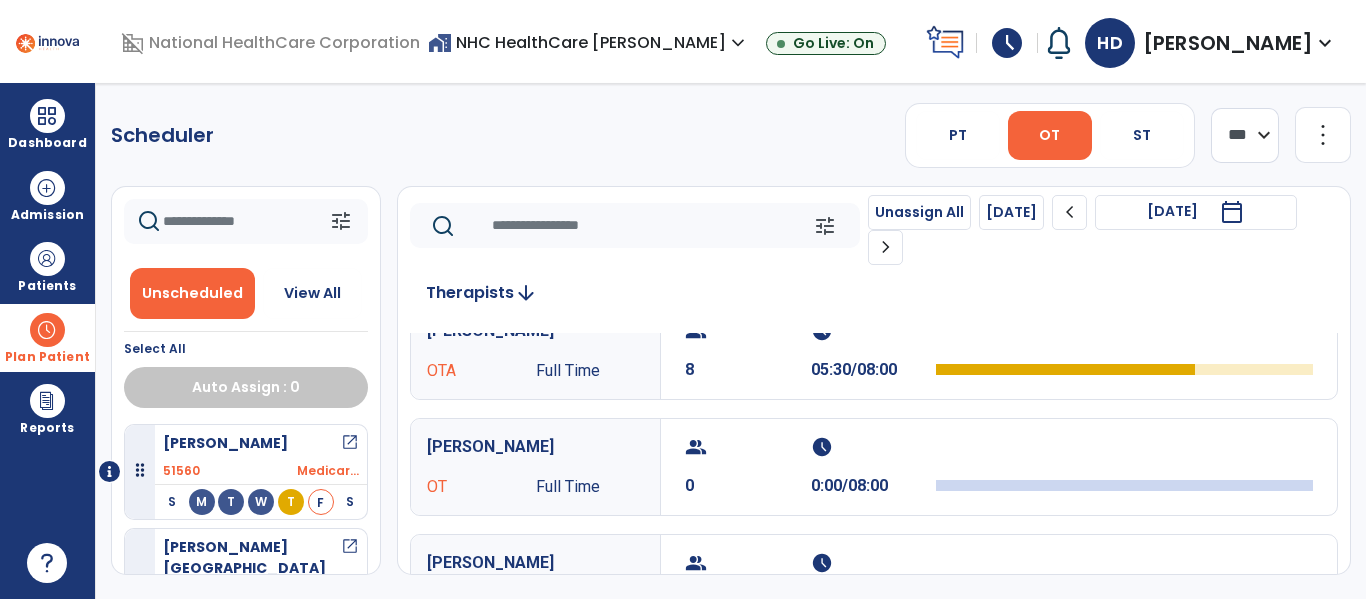 scroll, scrollTop: 148, scrollLeft: 0, axis: vertical 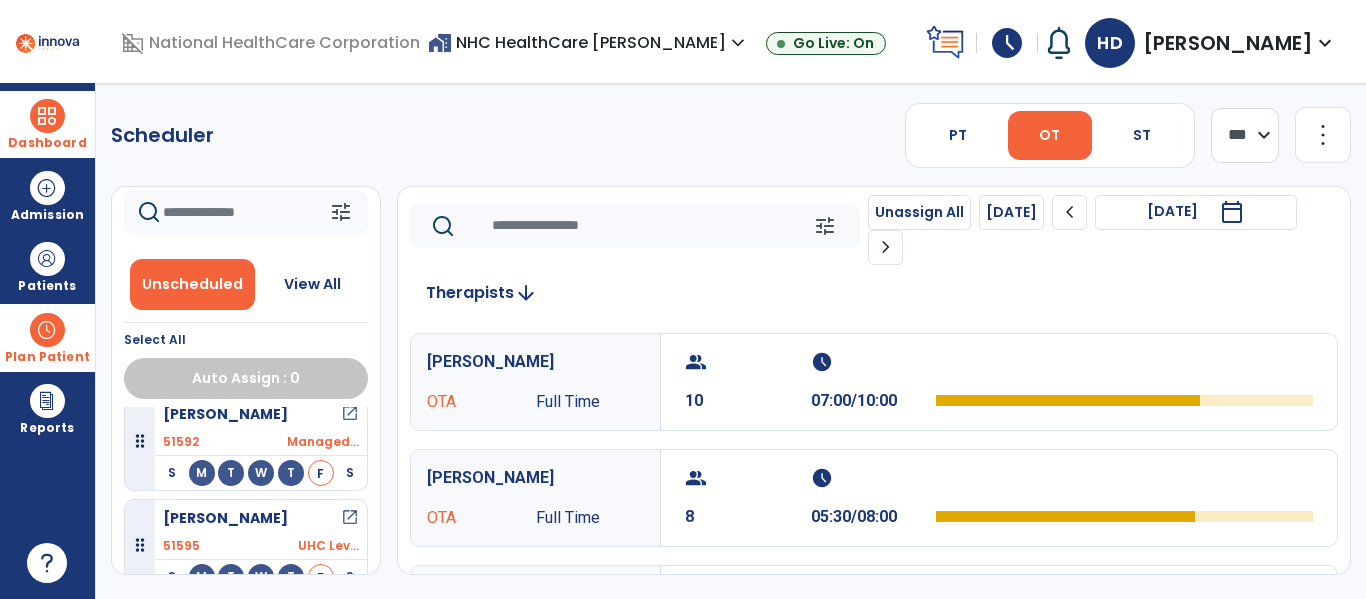 click at bounding box center [47, 116] 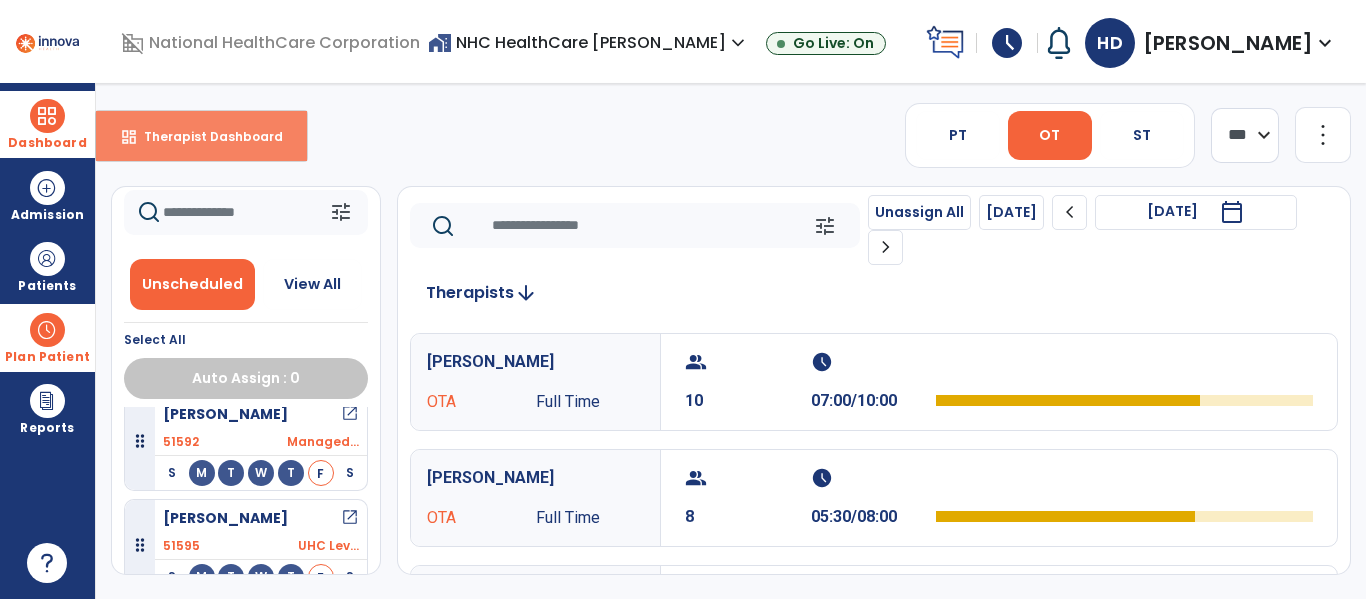 click on "dashboard  Therapist Dashboard" at bounding box center (201, 136) 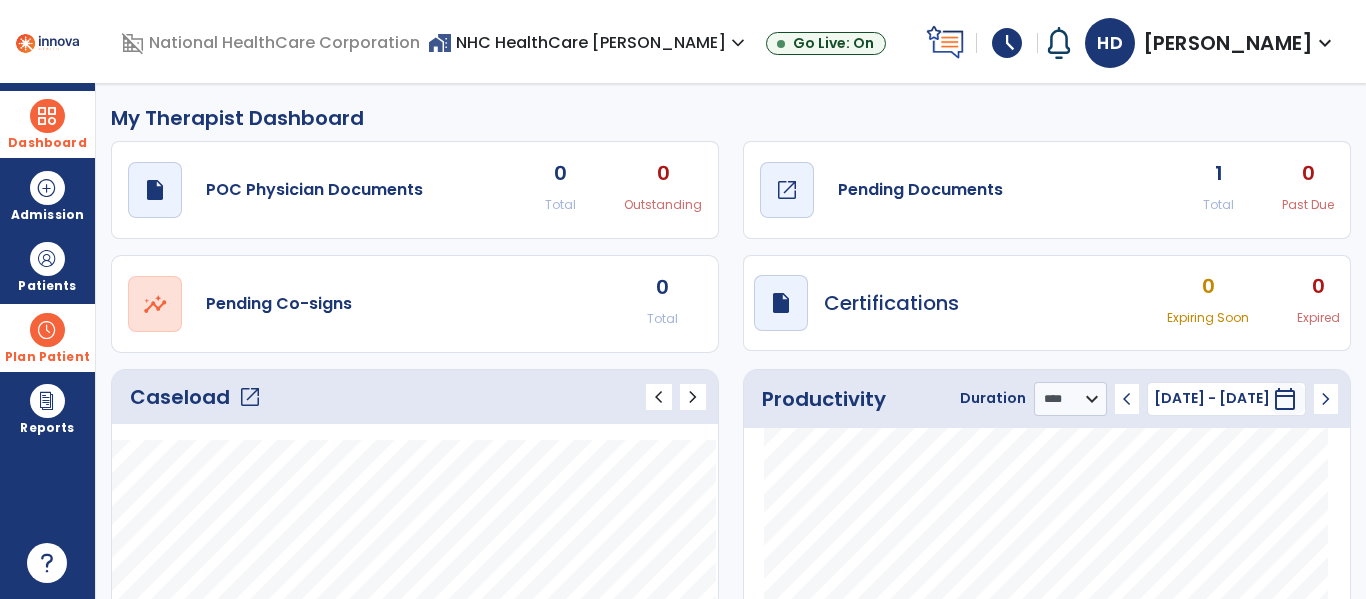 click on "draft   open_in_new  Pending Documents" 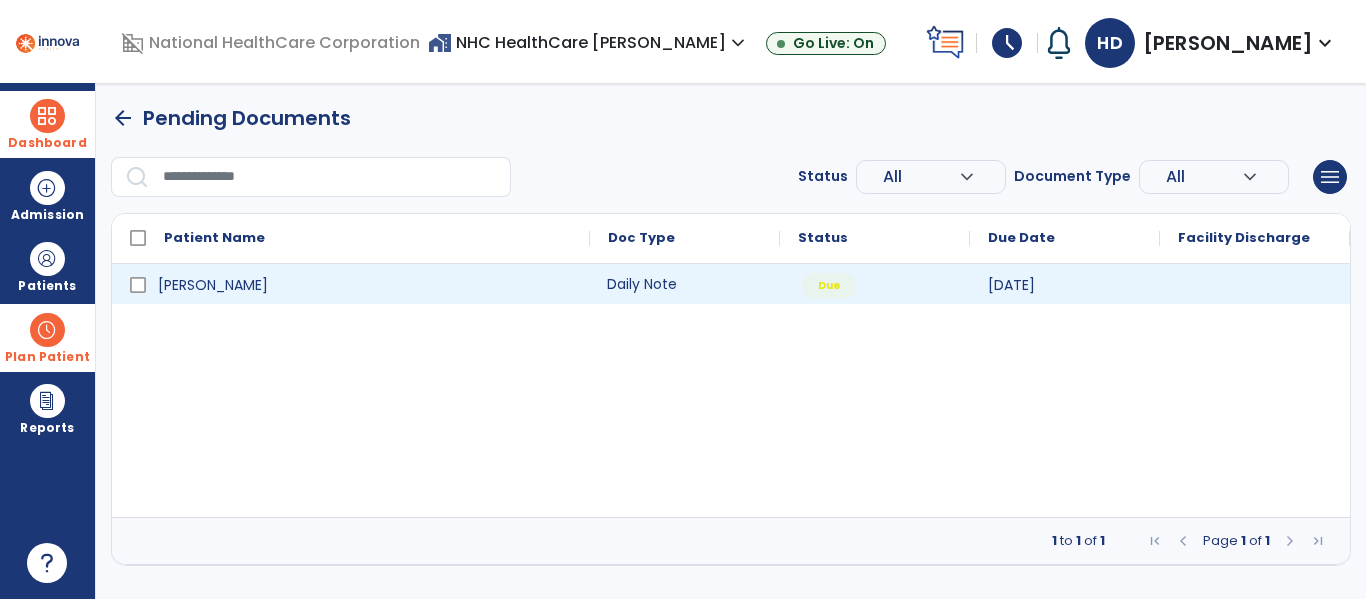 click on "Daily Note" at bounding box center (685, 284) 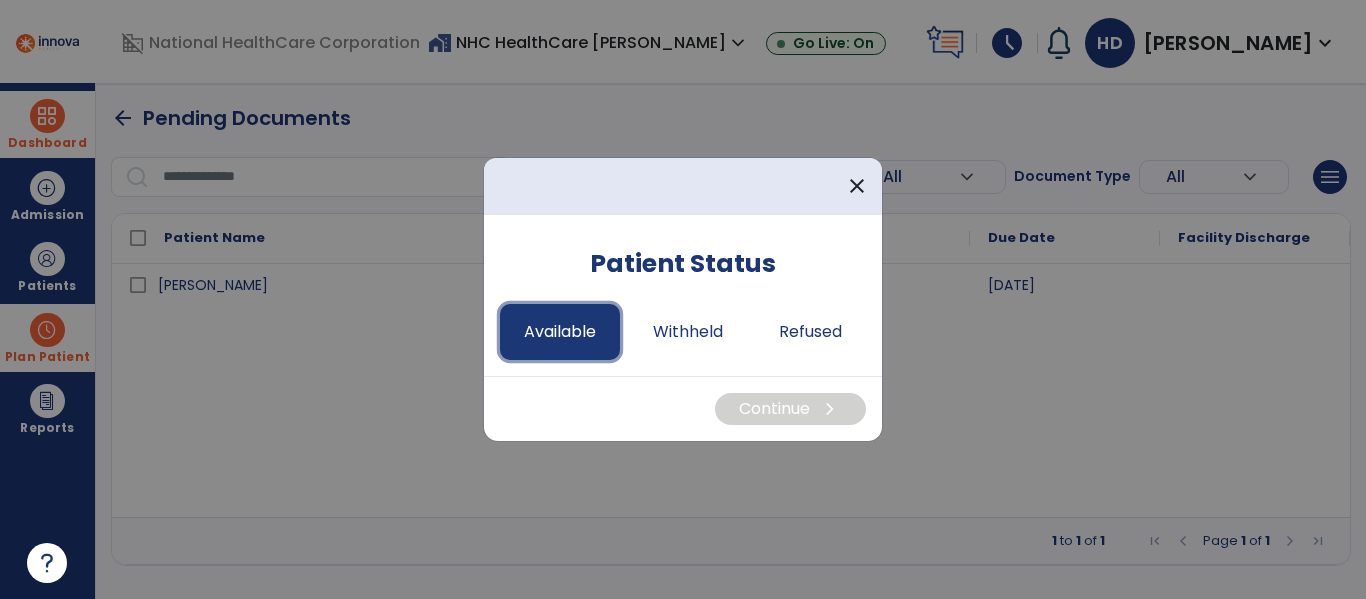 click on "Available" at bounding box center (560, 332) 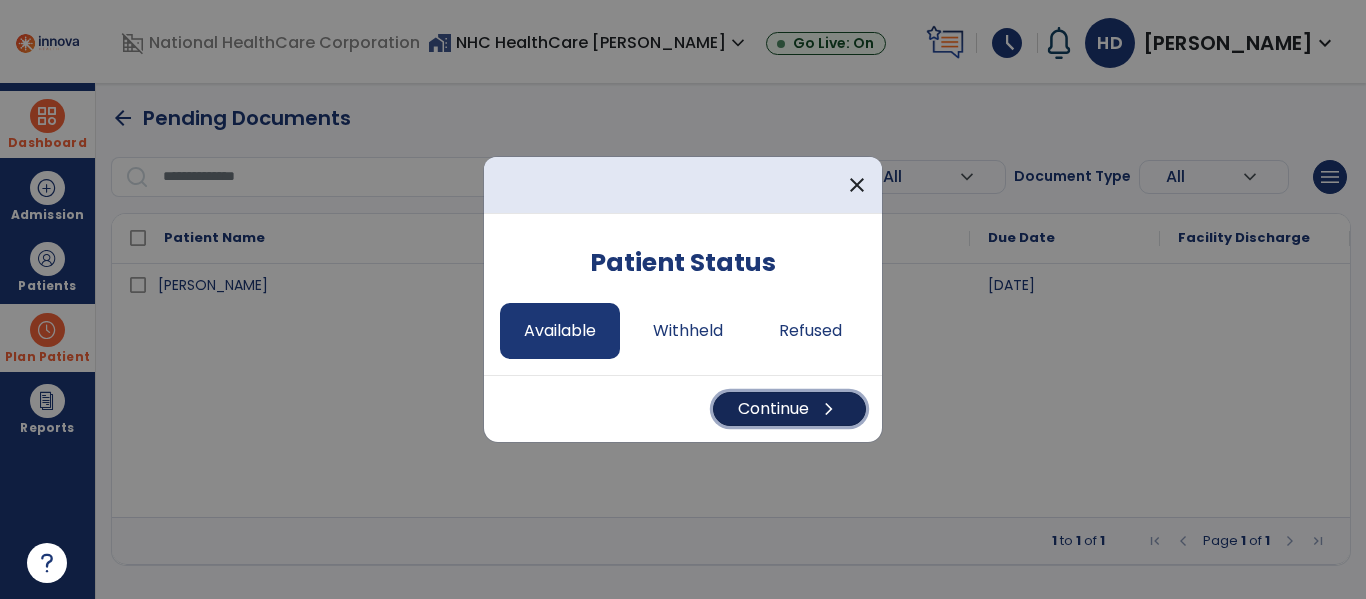 click on "chevron_right" at bounding box center (829, 409) 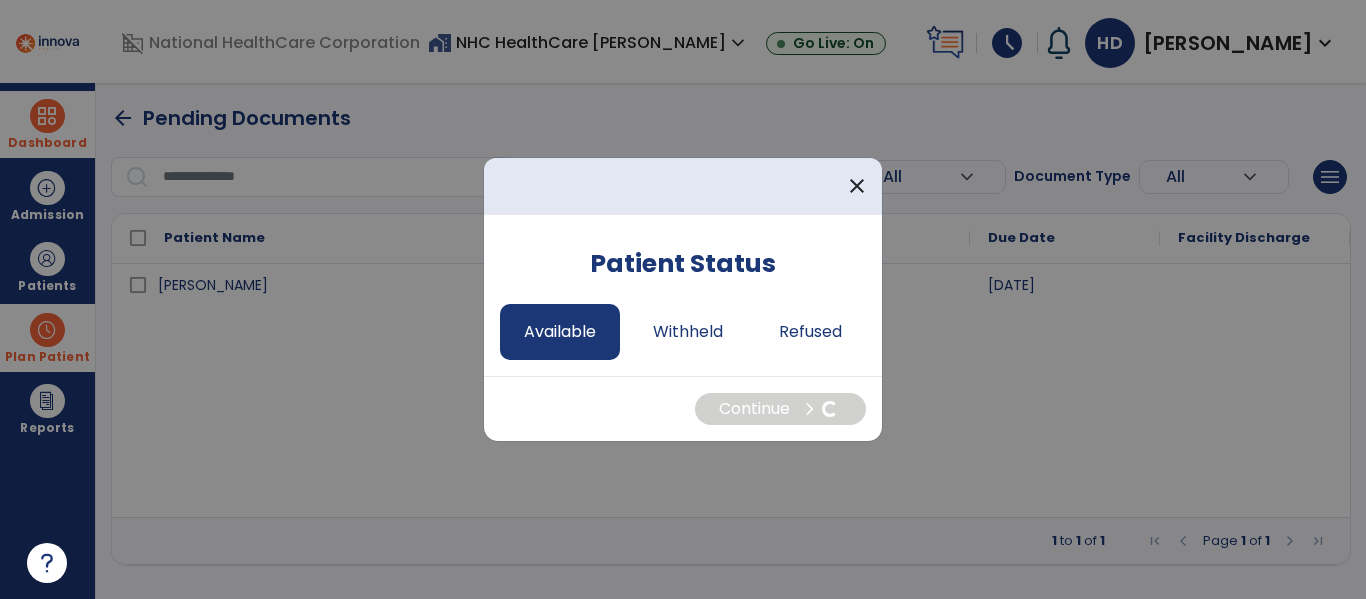 select on "*" 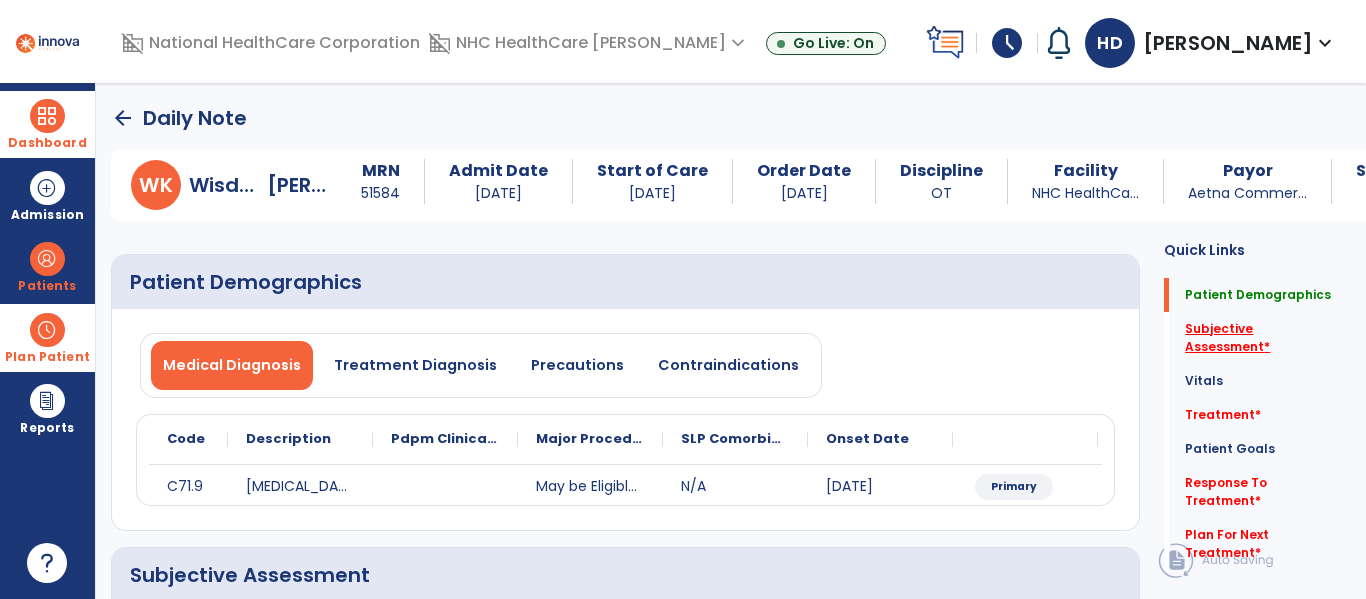 click on "Subjective Assessment   *" 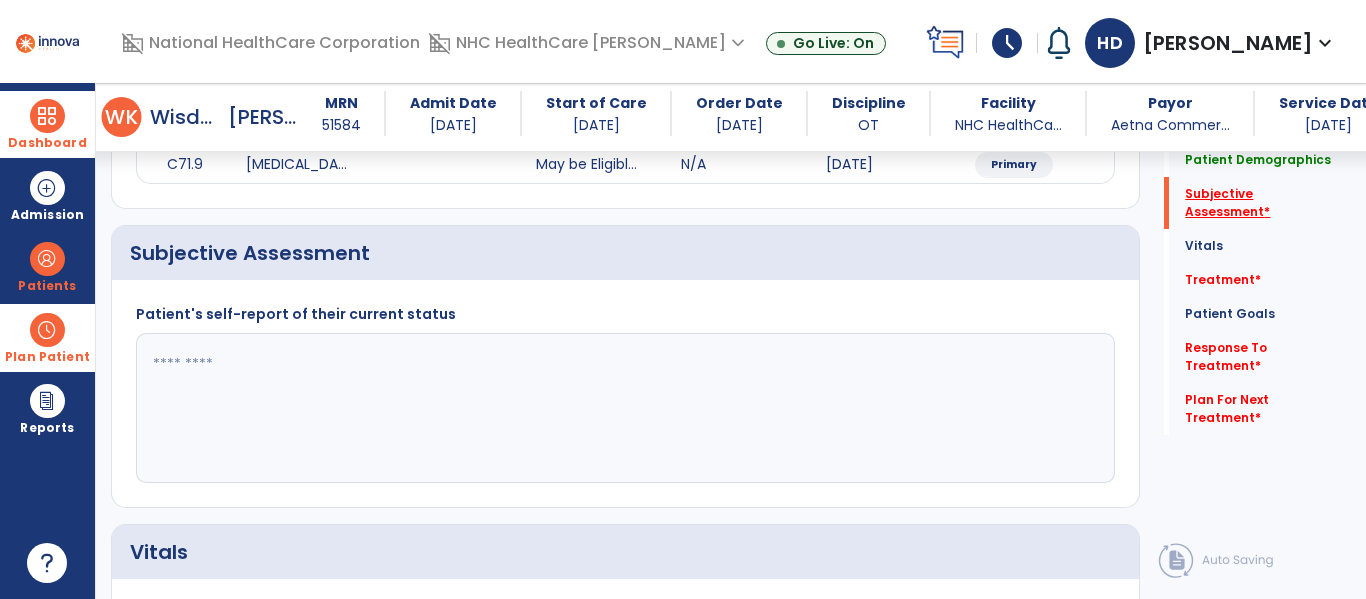 scroll, scrollTop: 347, scrollLeft: 0, axis: vertical 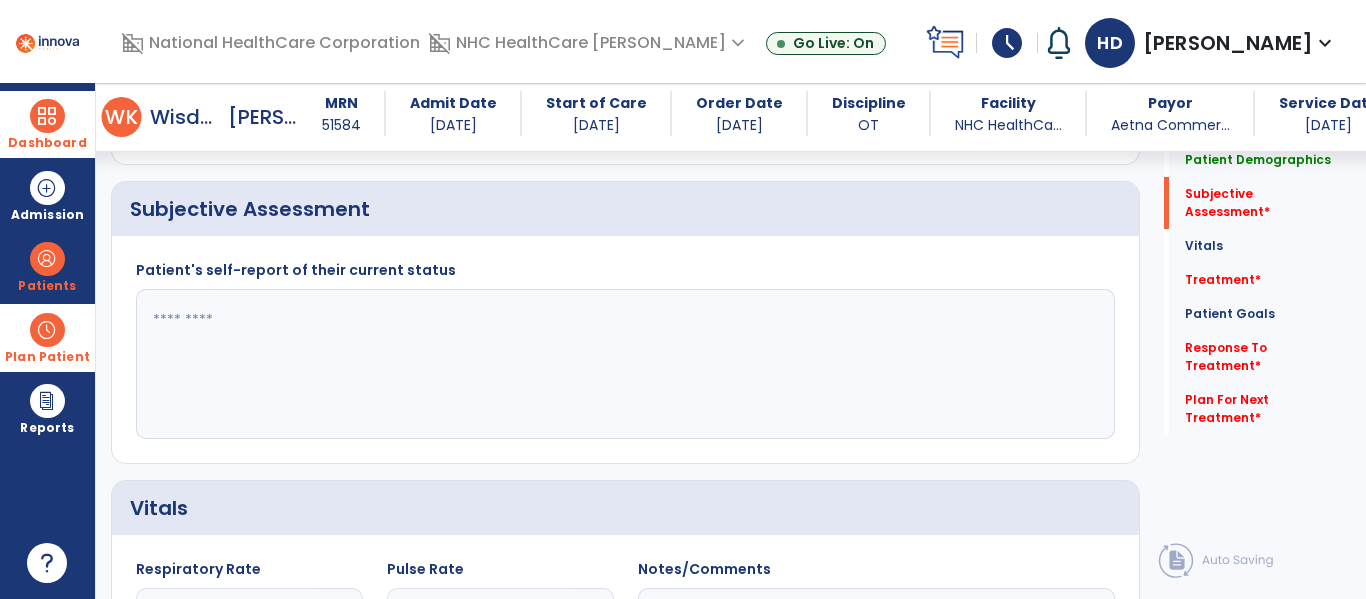 click 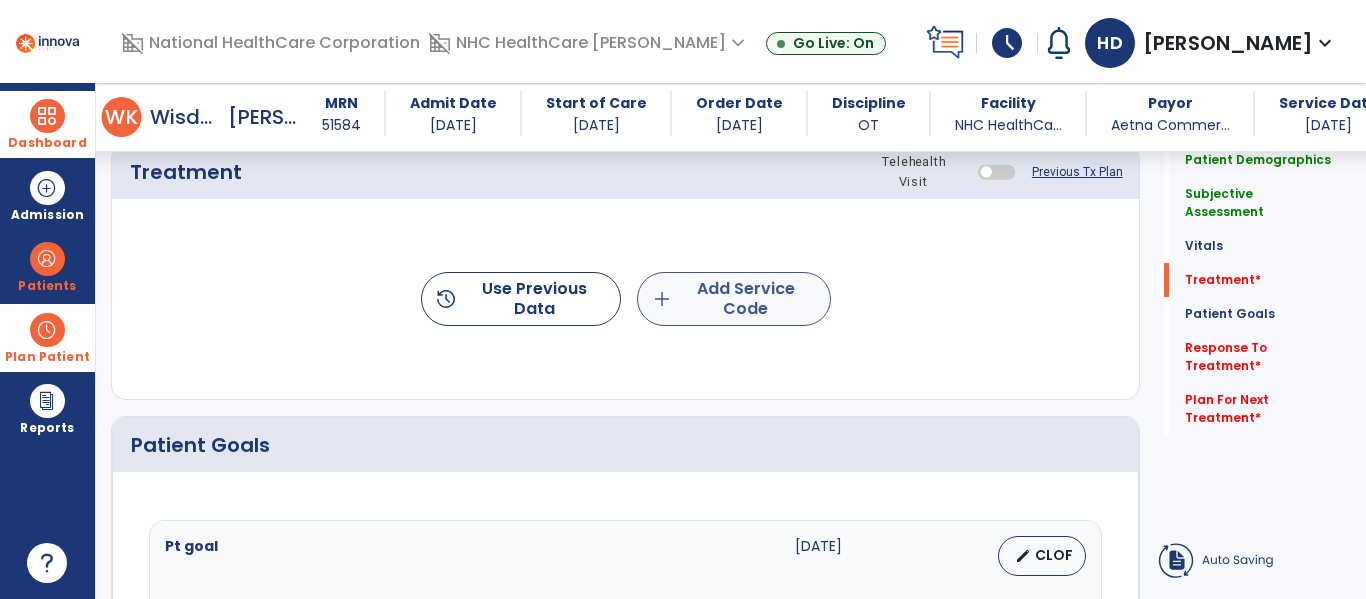 type on "**********" 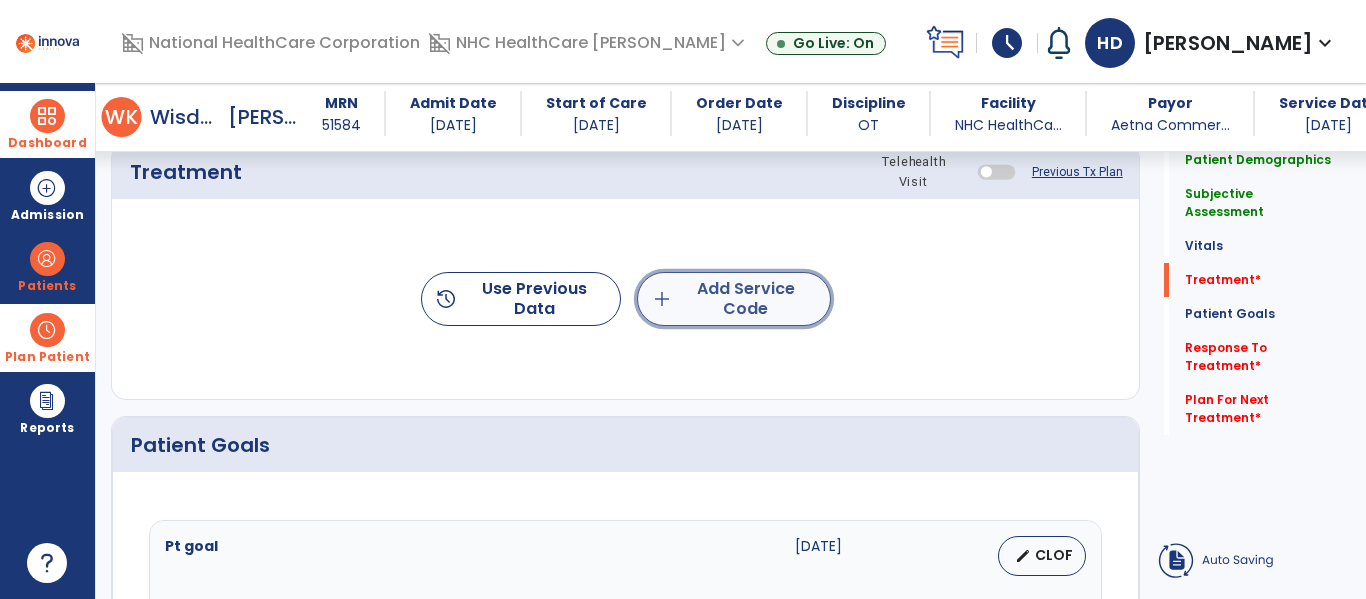 click on "add  Add Service Code" 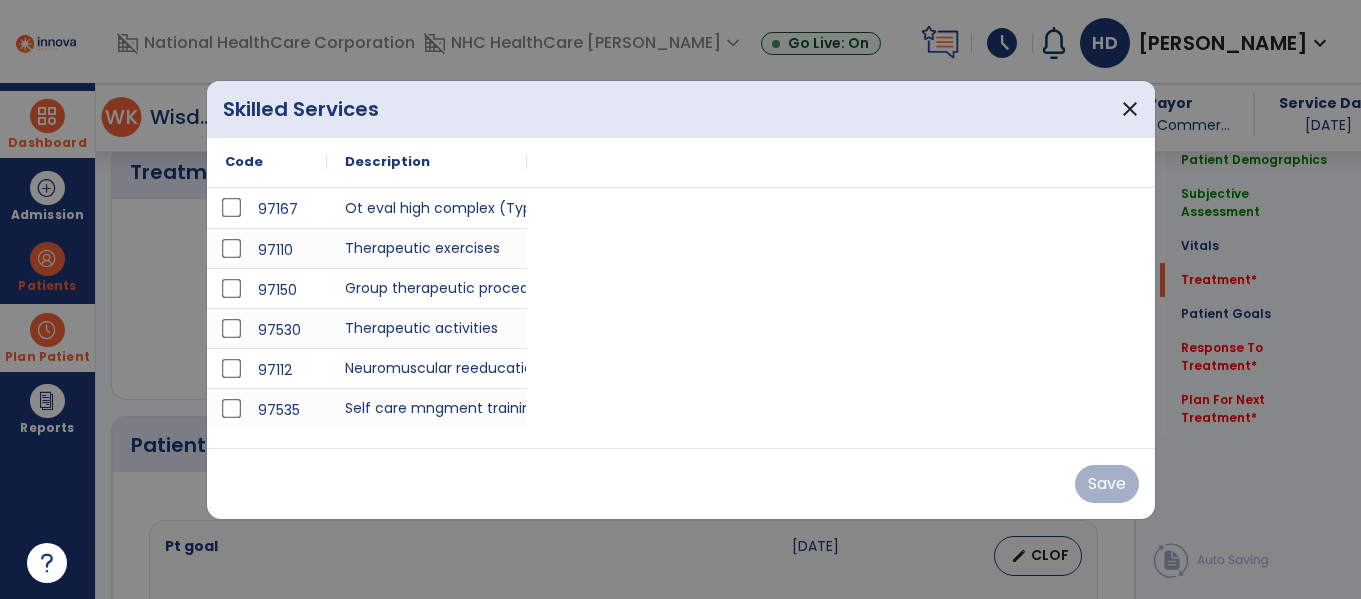 scroll, scrollTop: 1105, scrollLeft: 0, axis: vertical 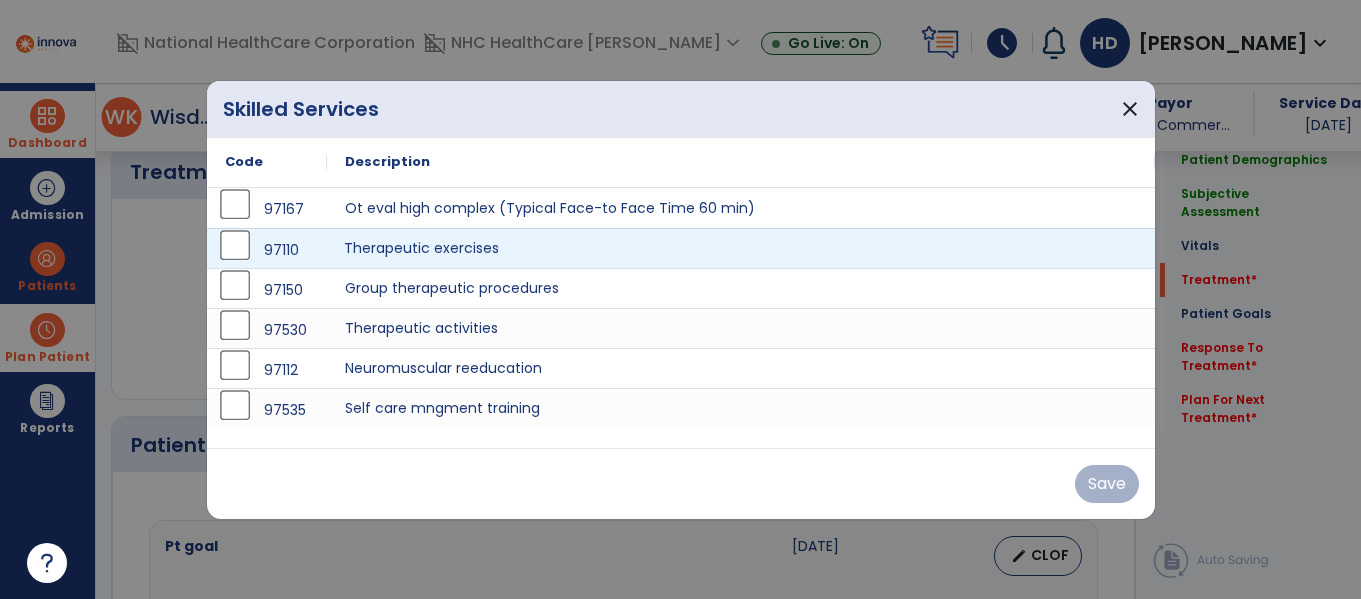click on "Therapeutic exercises" at bounding box center [741, 248] 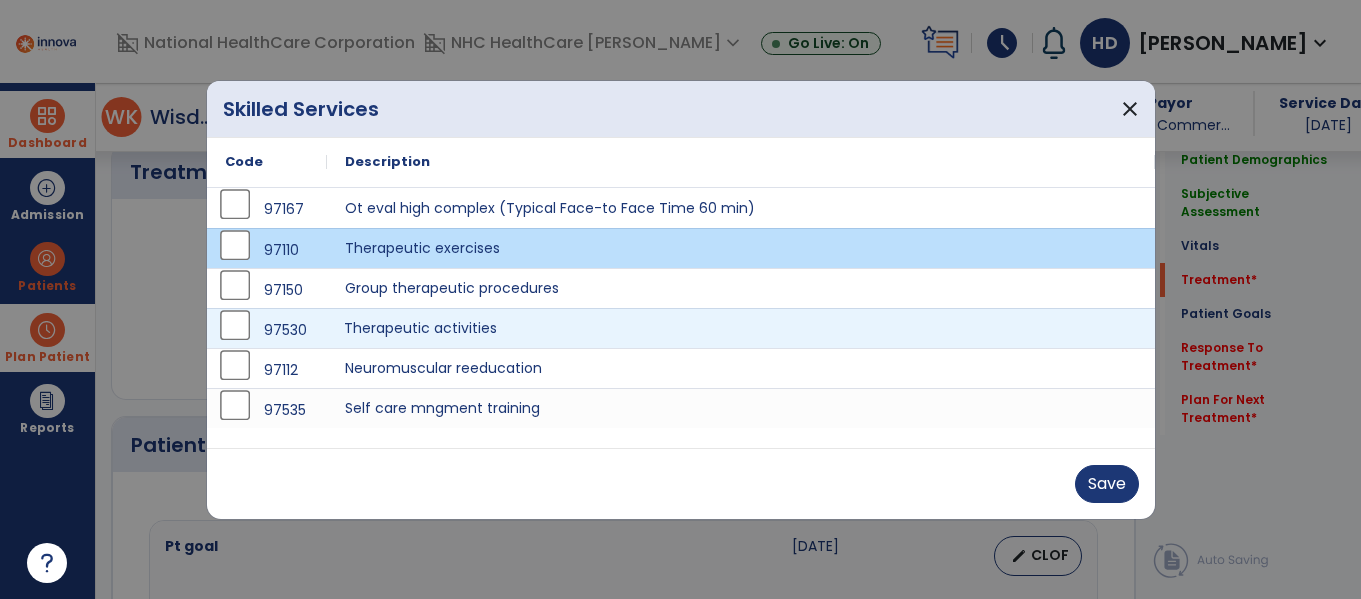 click on "Therapeutic activities" at bounding box center (741, 328) 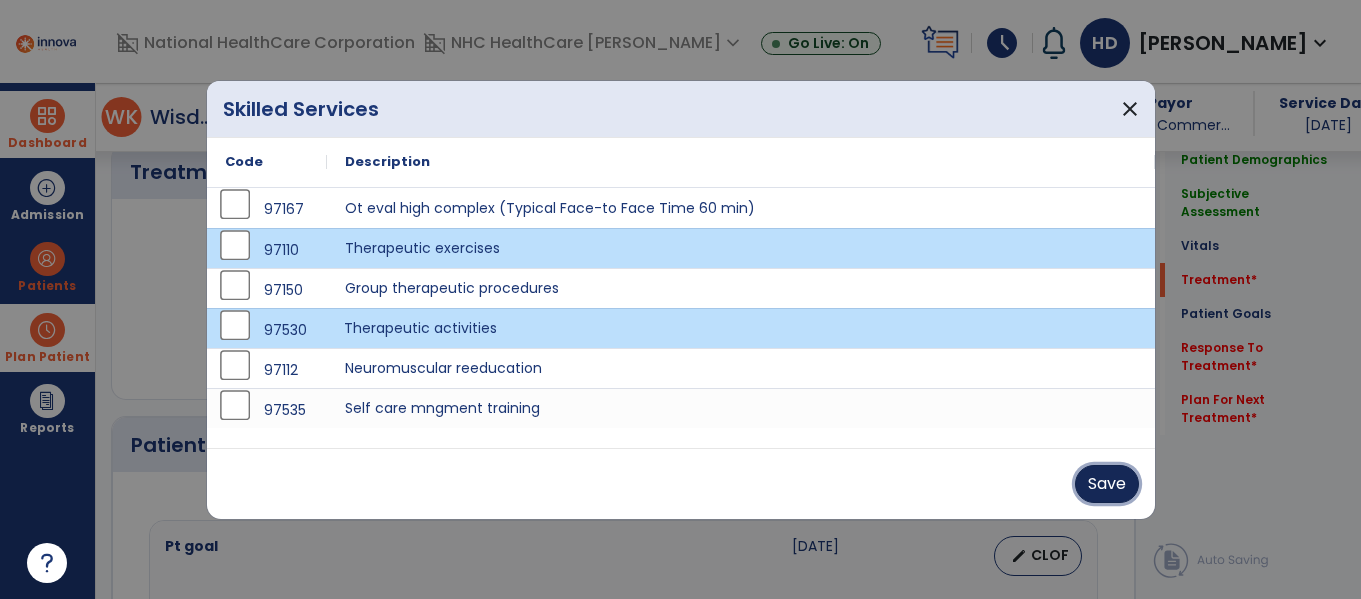click on "Save" at bounding box center [1107, 484] 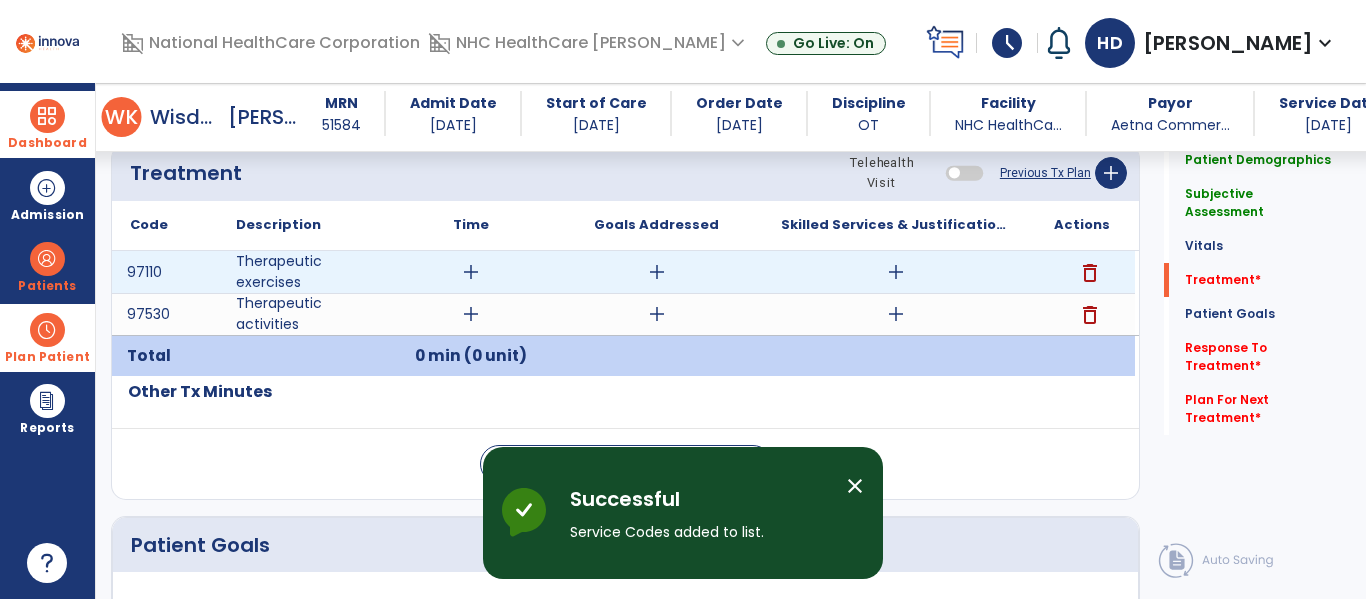 click on "add" at bounding box center (471, 272) 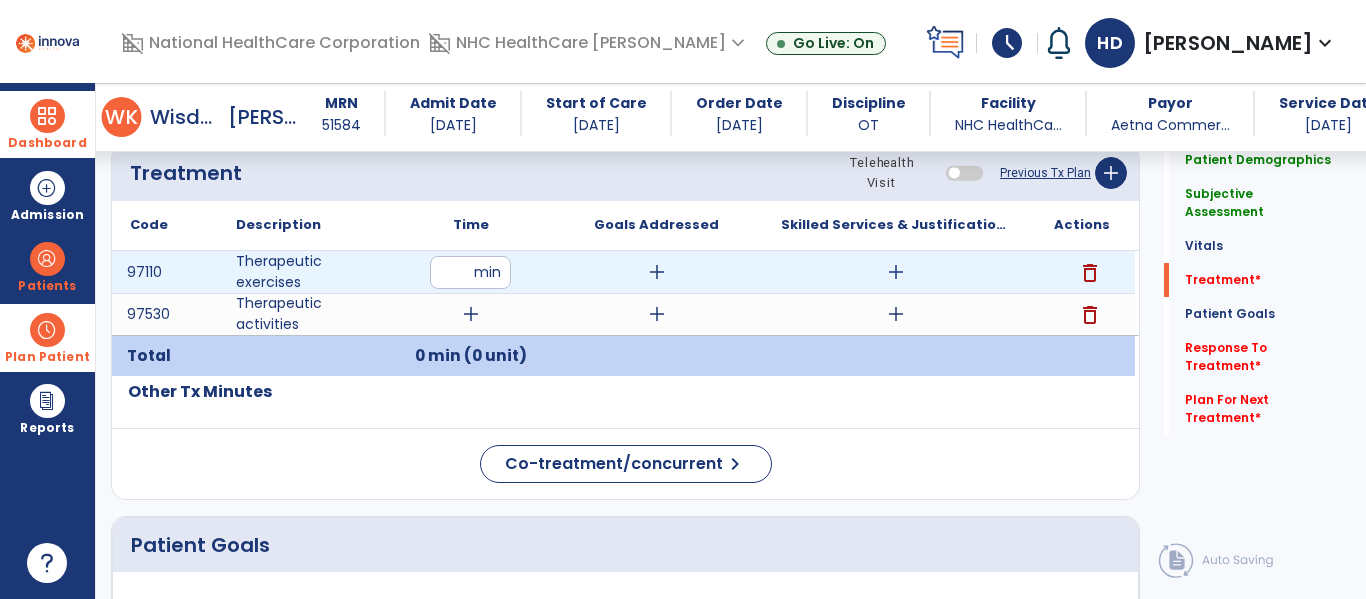 type on "**" 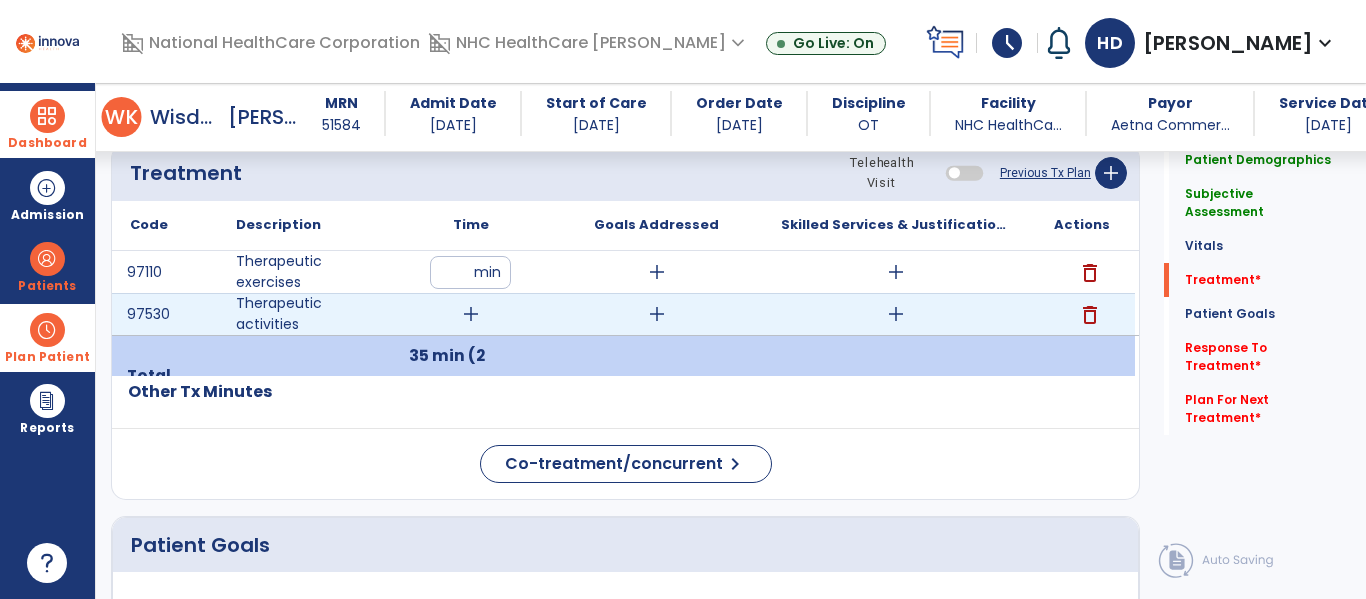 click on "add" at bounding box center [471, 314] 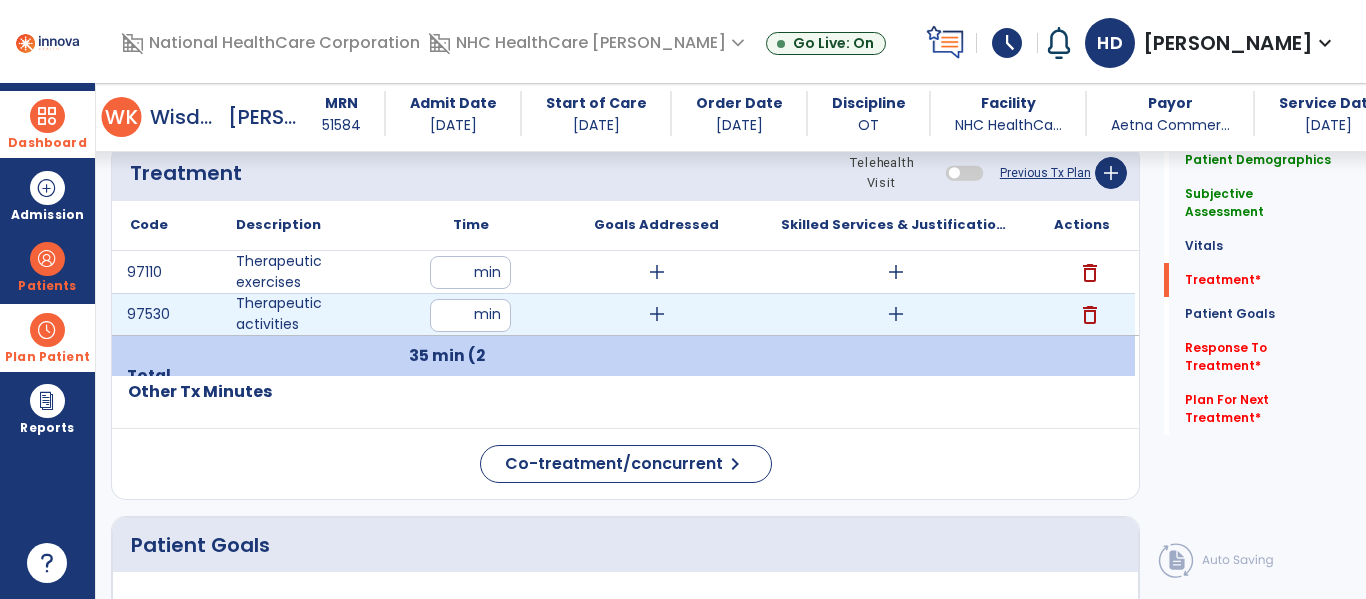 type on "**" 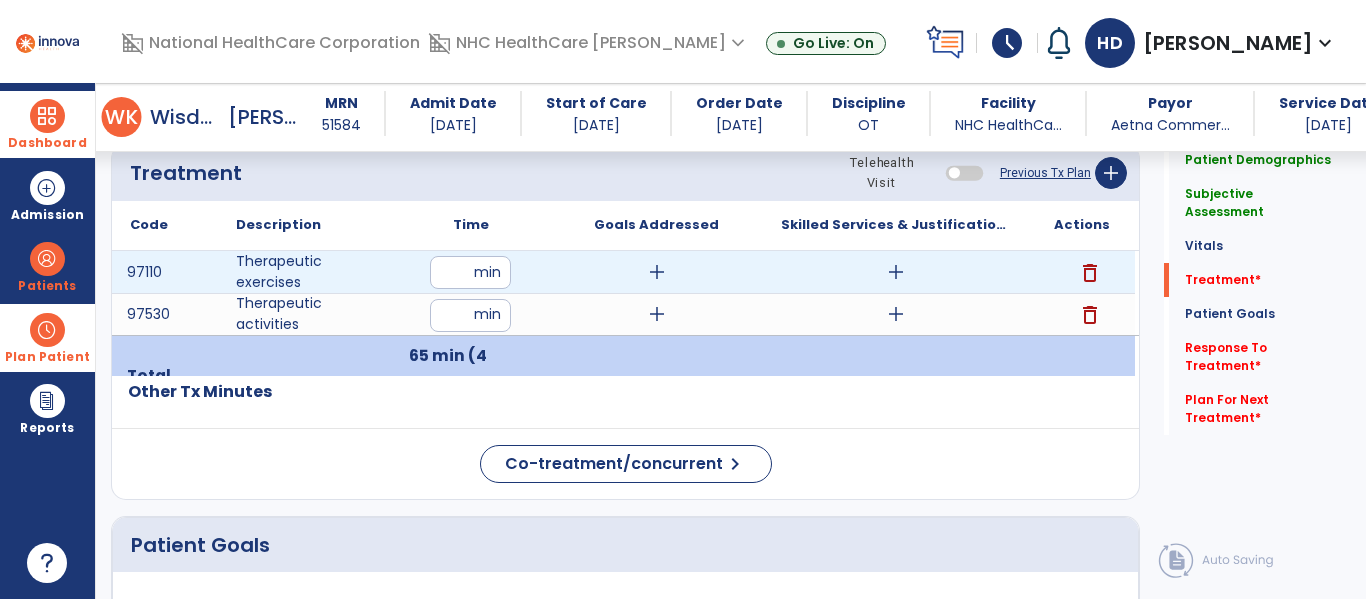 click on "add" at bounding box center (896, 272) 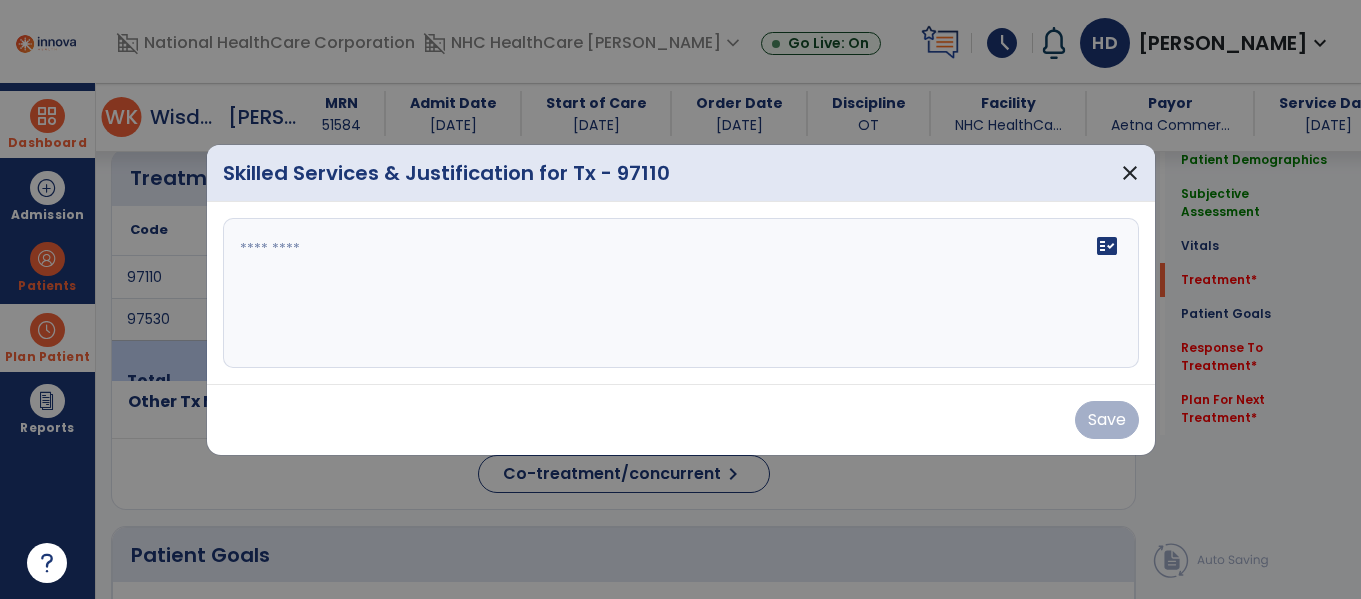 scroll, scrollTop: 1105, scrollLeft: 0, axis: vertical 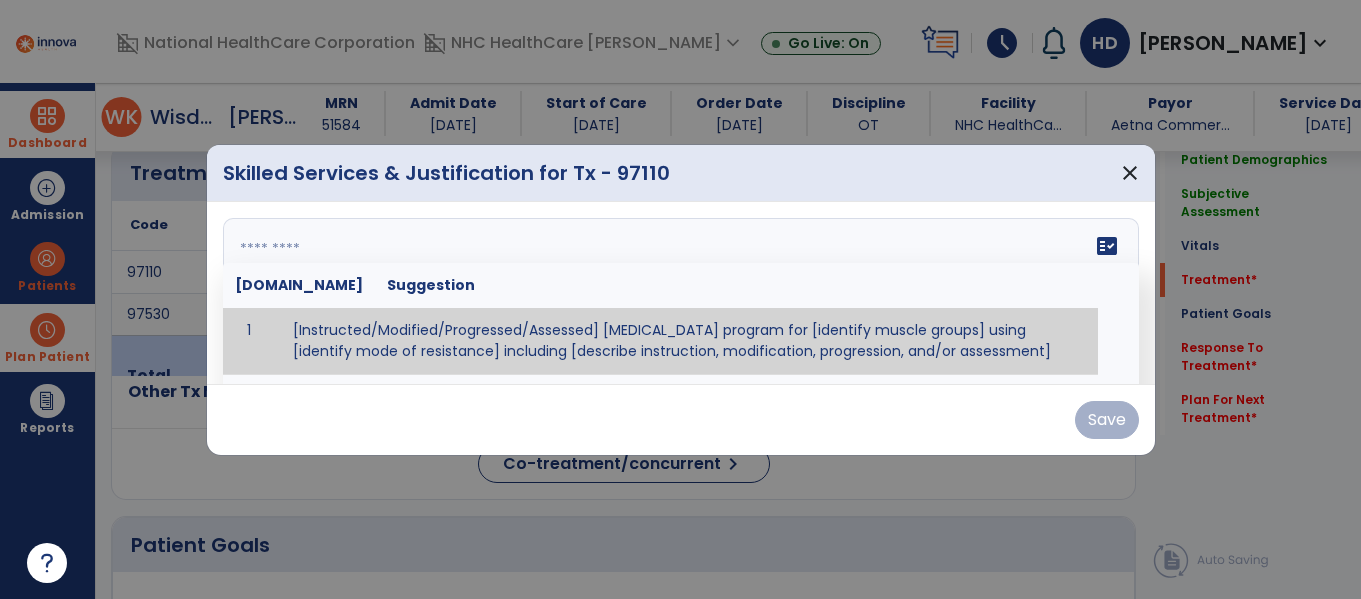 click on "fact_check  [DOMAIN_NAME] Suggestion 1 [Instructed/Modified/Progressed/Assessed] [MEDICAL_DATA] program for [identify muscle groups] using [identify mode of resistance] including [describe instruction, modification, progression, and/or assessment] 2 [Instructed/Modified/Progressed/Assessed] aerobic exercise program using [identify equipment/mode] including [describe instruction, modification,progression, and/or assessment] 3 [Instructed/Modified/Progressed/Assessed] [PROM/A/AROM/AROM] program for [identify joint movements] using [contract-relax, over-pressure, inhibitory techniques, other] 4 [Assessed/Tested] aerobic capacity with administration of [aerobic capacity test]" at bounding box center [681, 293] 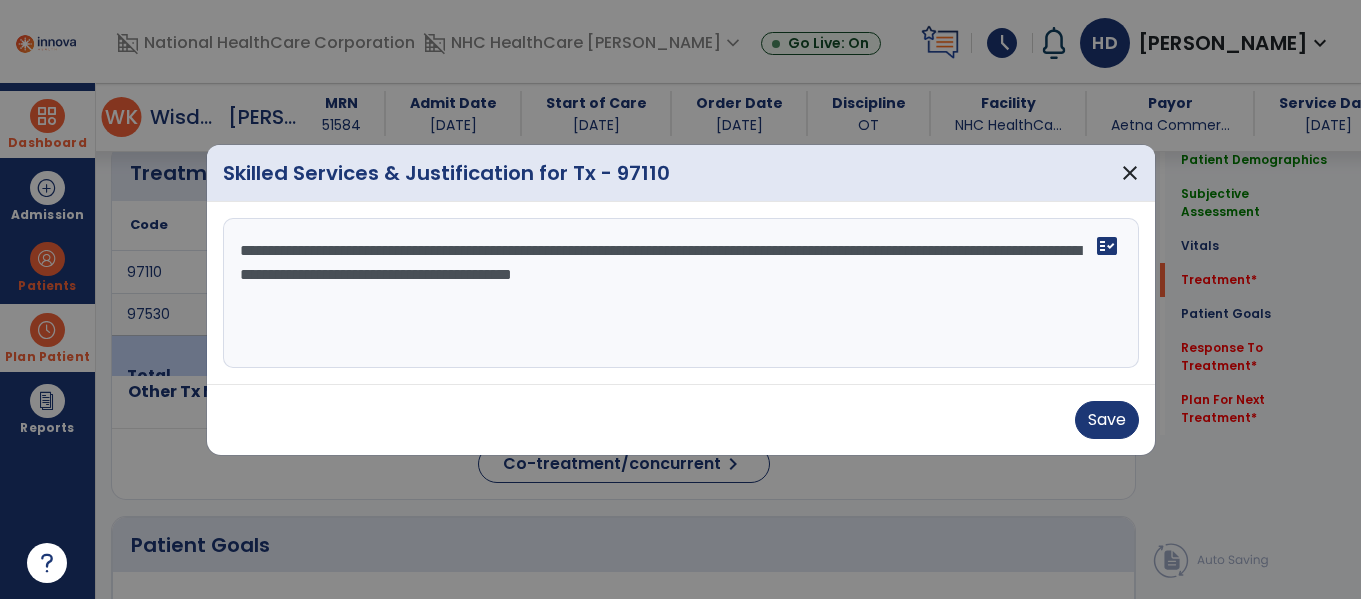 click on "**********" at bounding box center (681, 293) 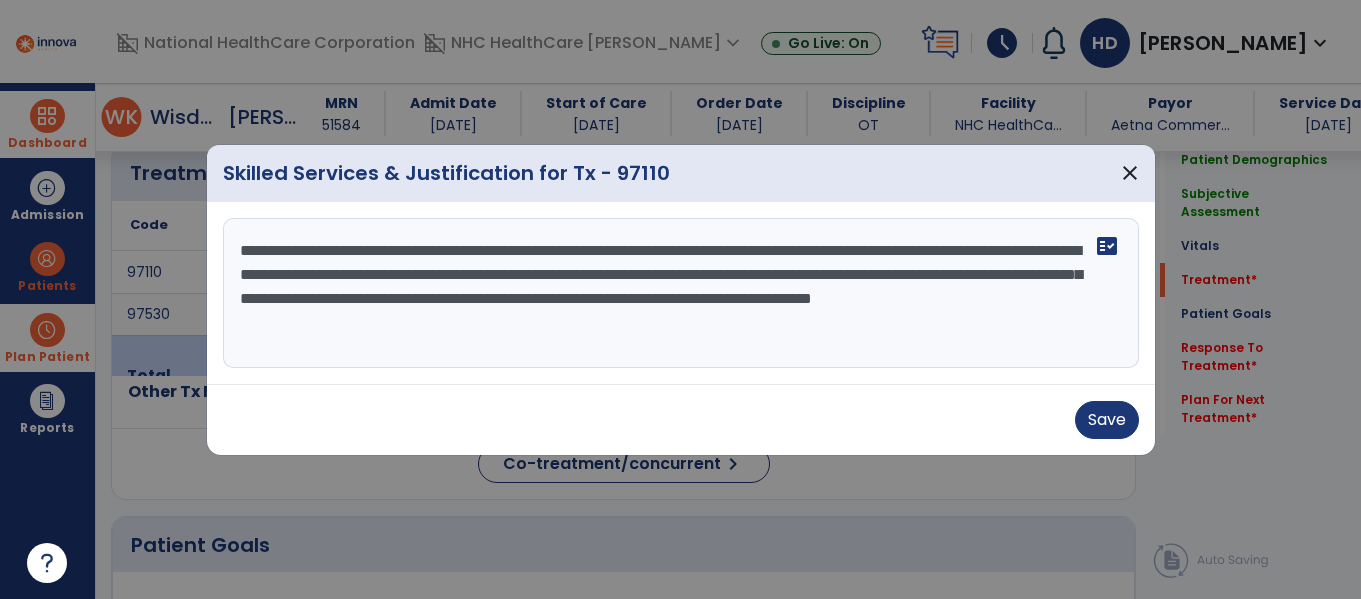 click on "**********" at bounding box center (681, 293) 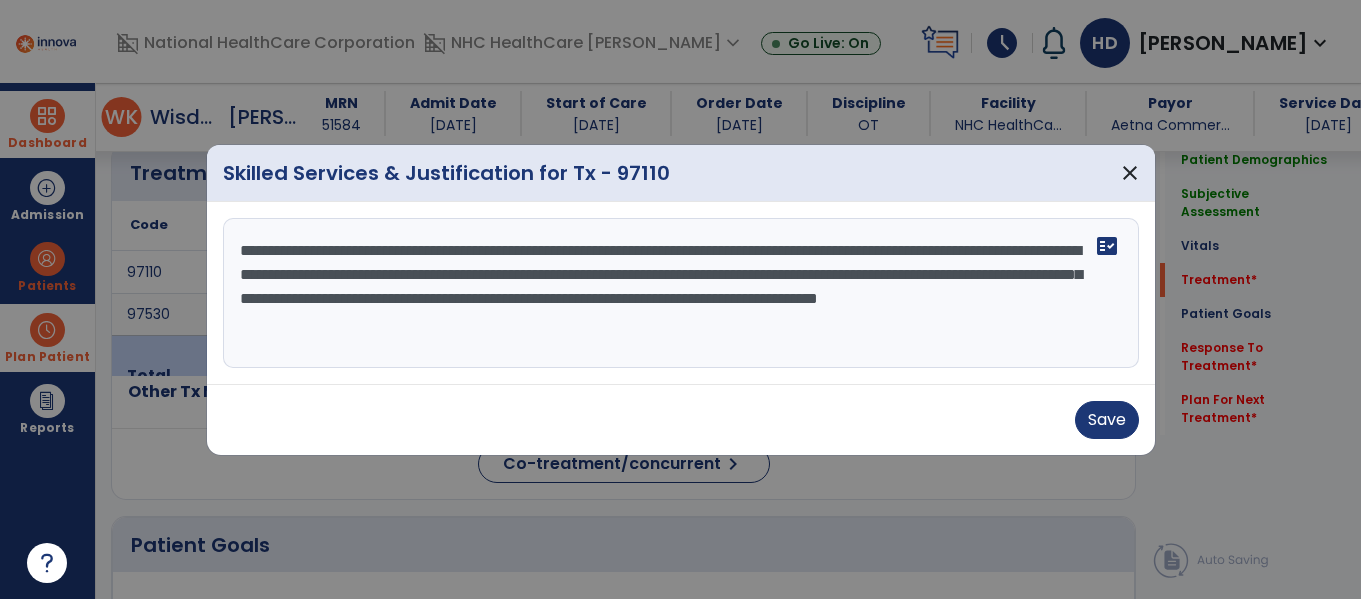 drag, startPoint x: 376, startPoint y: 321, endPoint x: 907, endPoint y: 342, distance: 531.4151 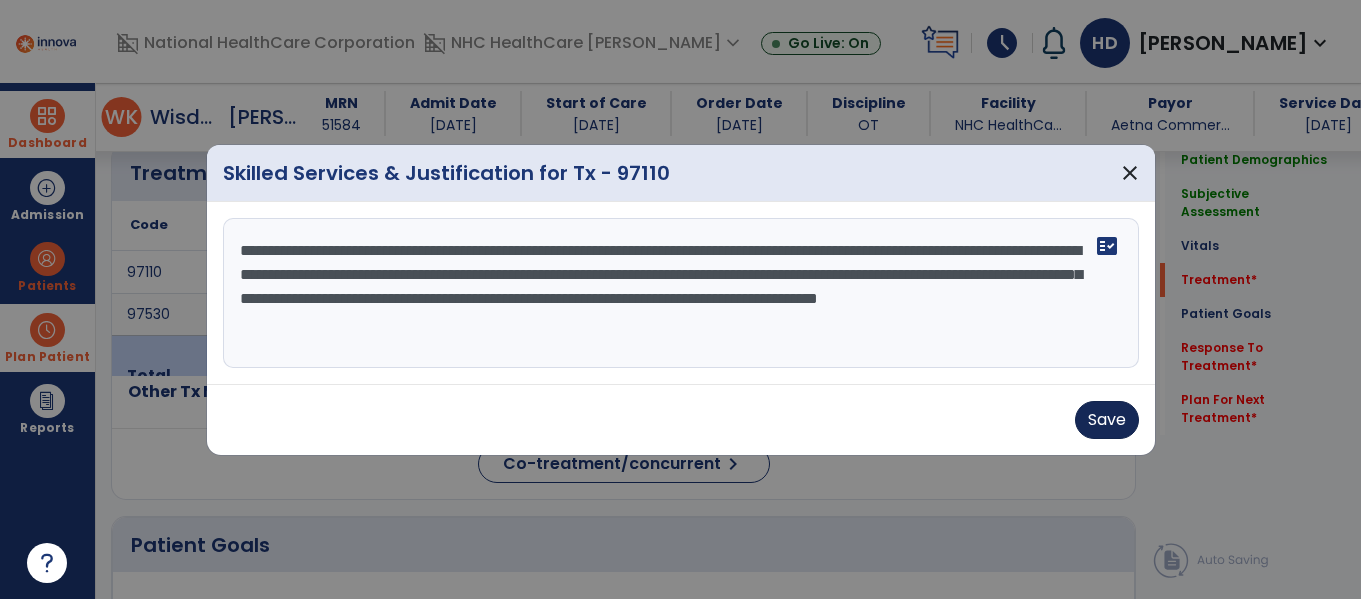 type on "**********" 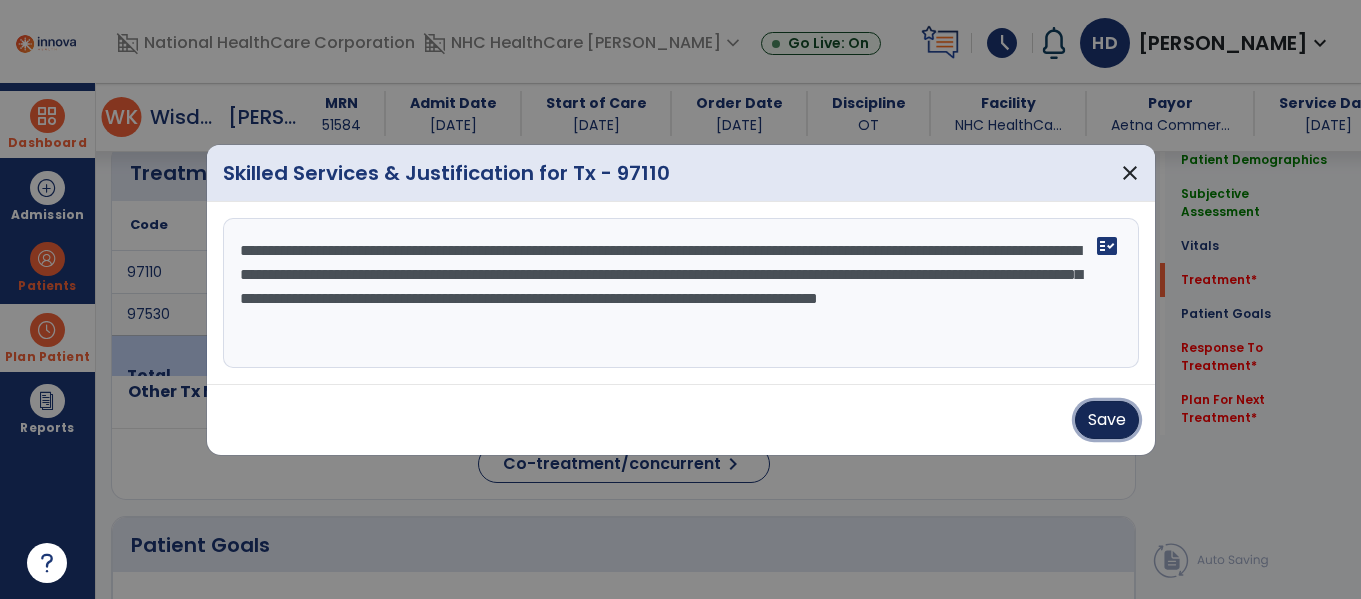 click on "Save" at bounding box center (1107, 420) 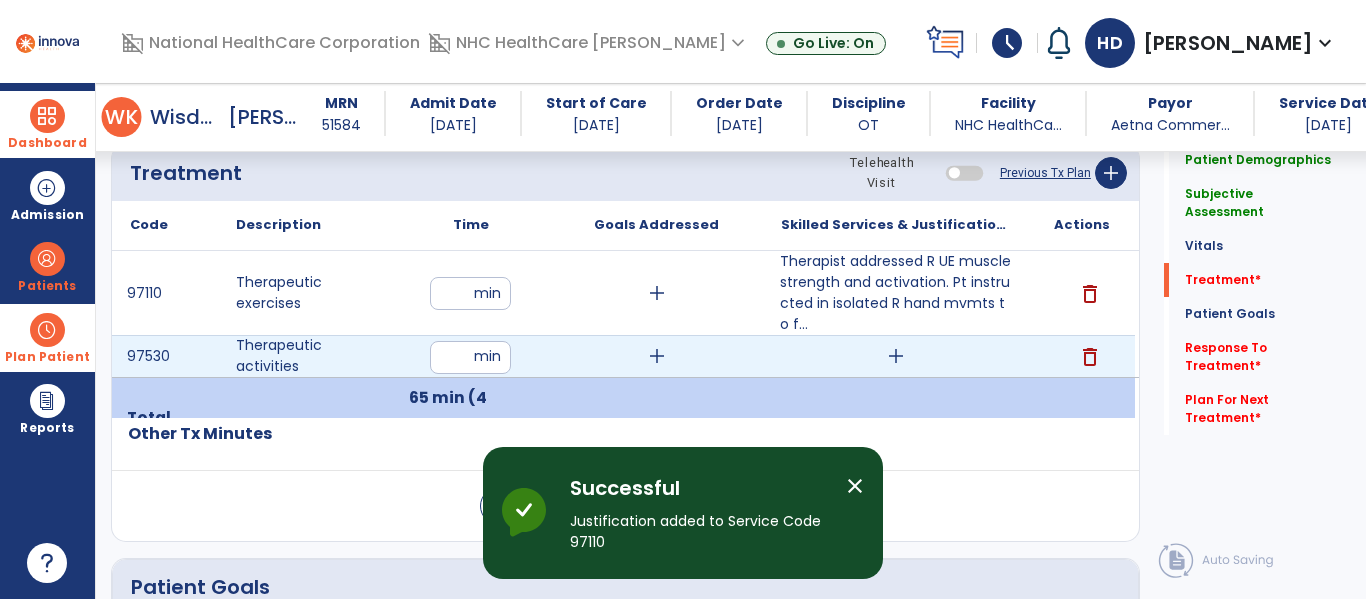 click on "add" at bounding box center (896, 356) 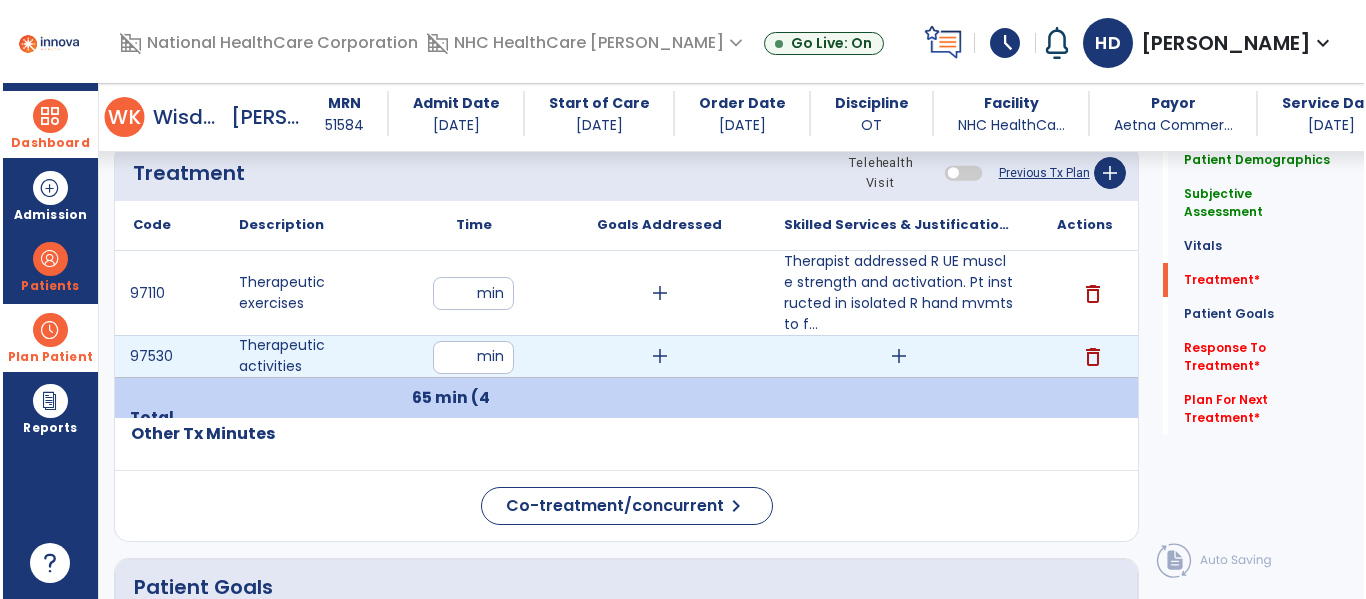 scroll, scrollTop: 1105, scrollLeft: 0, axis: vertical 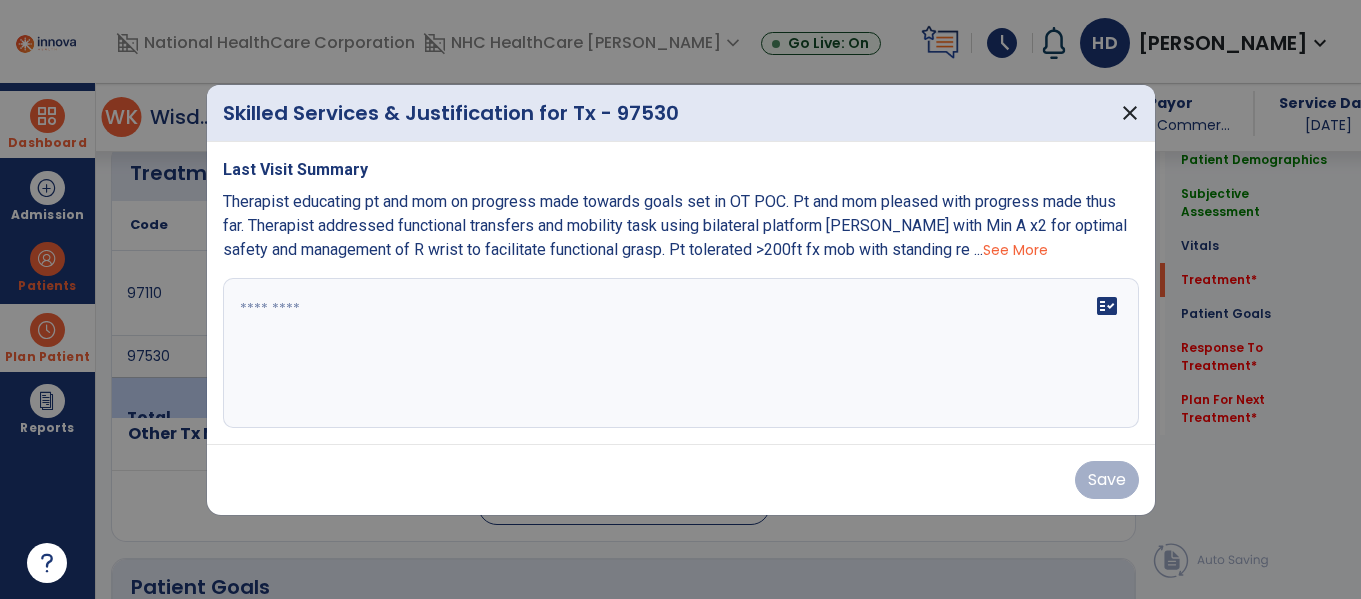 click on "fact_check" at bounding box center [681, 353] 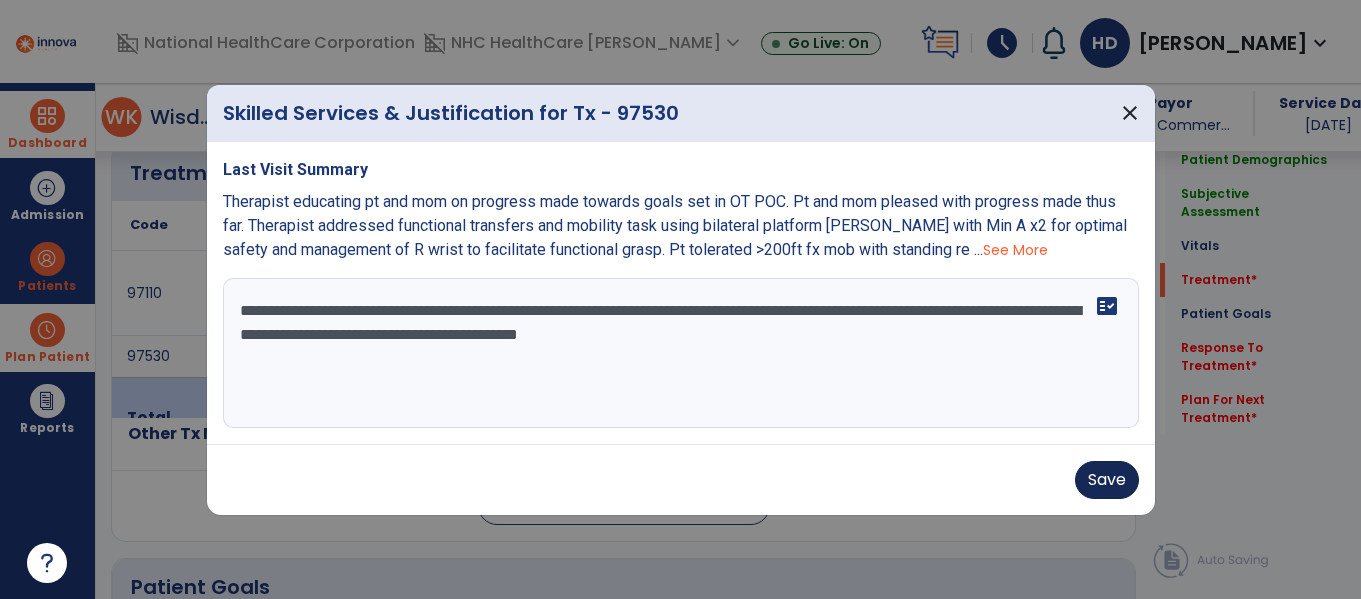 type on "**********" 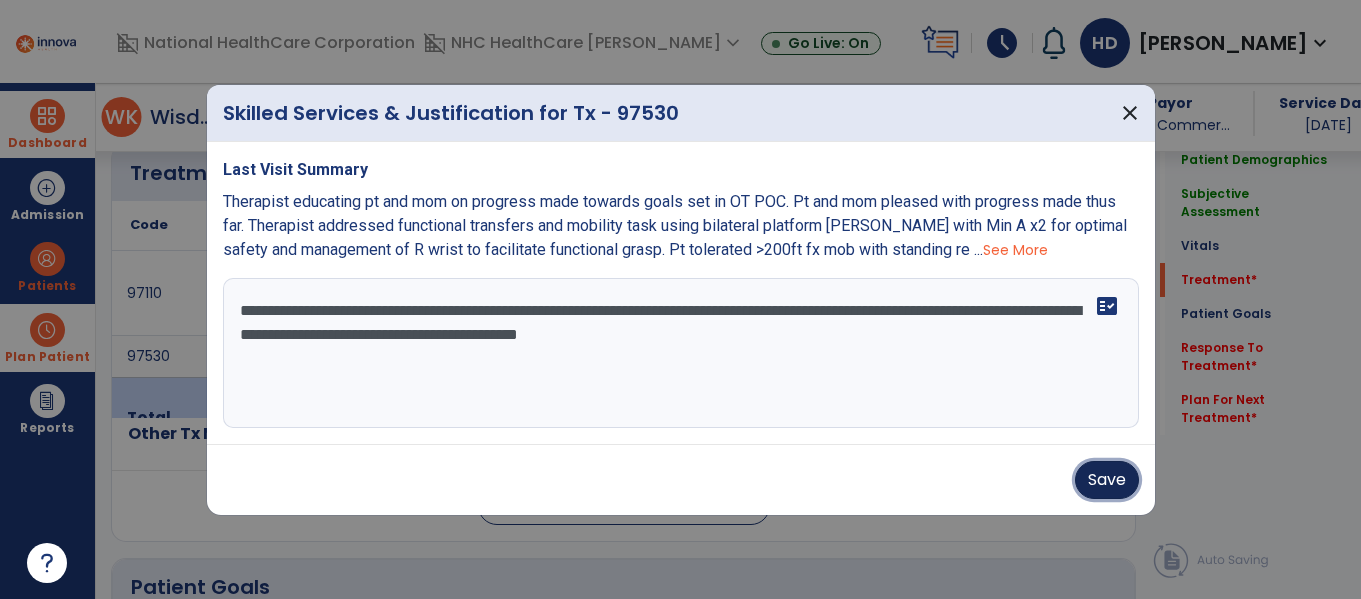 click on "Save" at bounding box center (1107, 480) 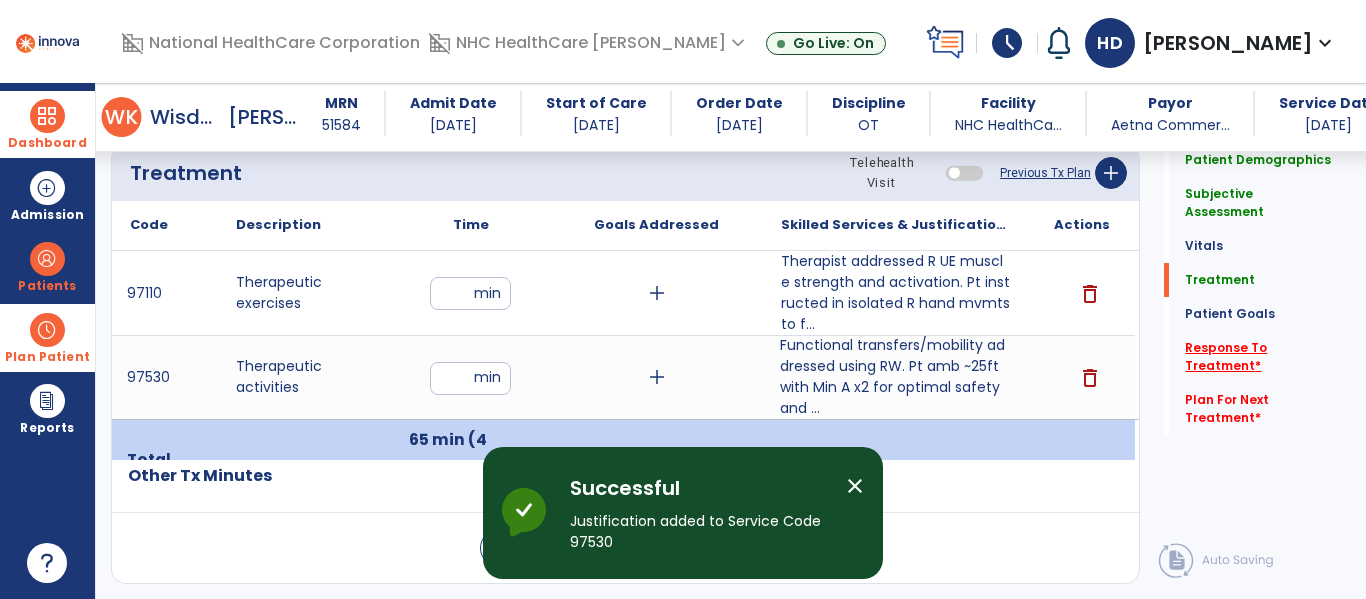 click on "Response To Treatment   *" 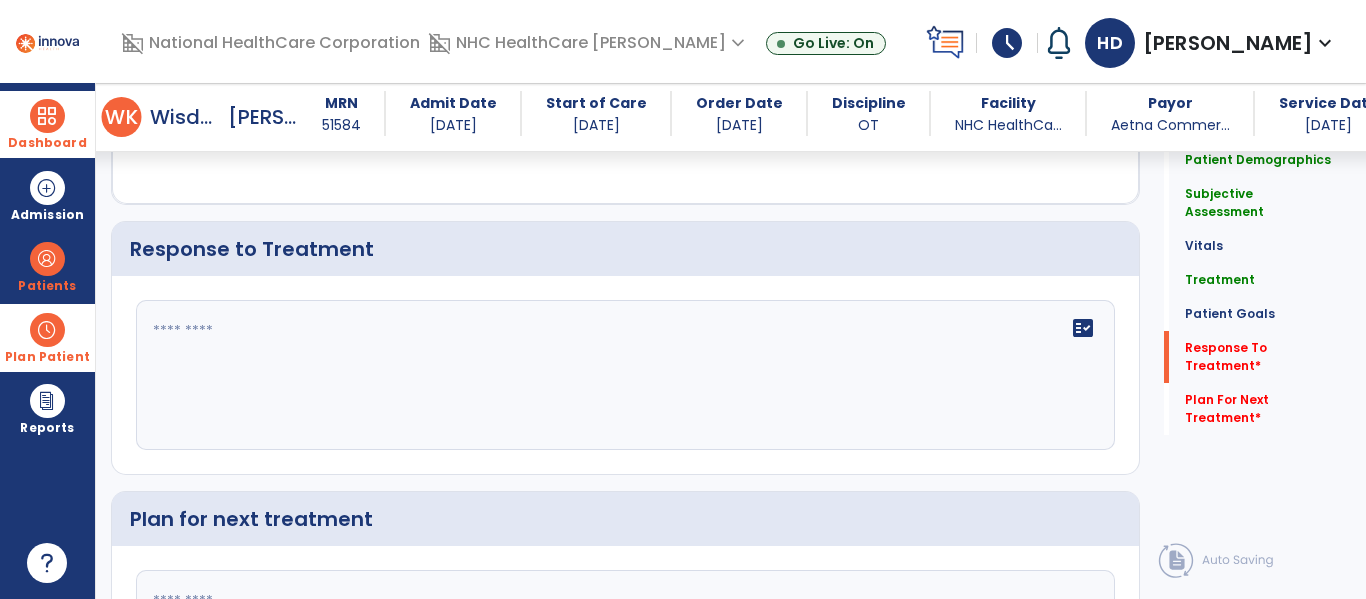 scroll, scrollTop: 2469, scrollLeft: 0, axis: vertical 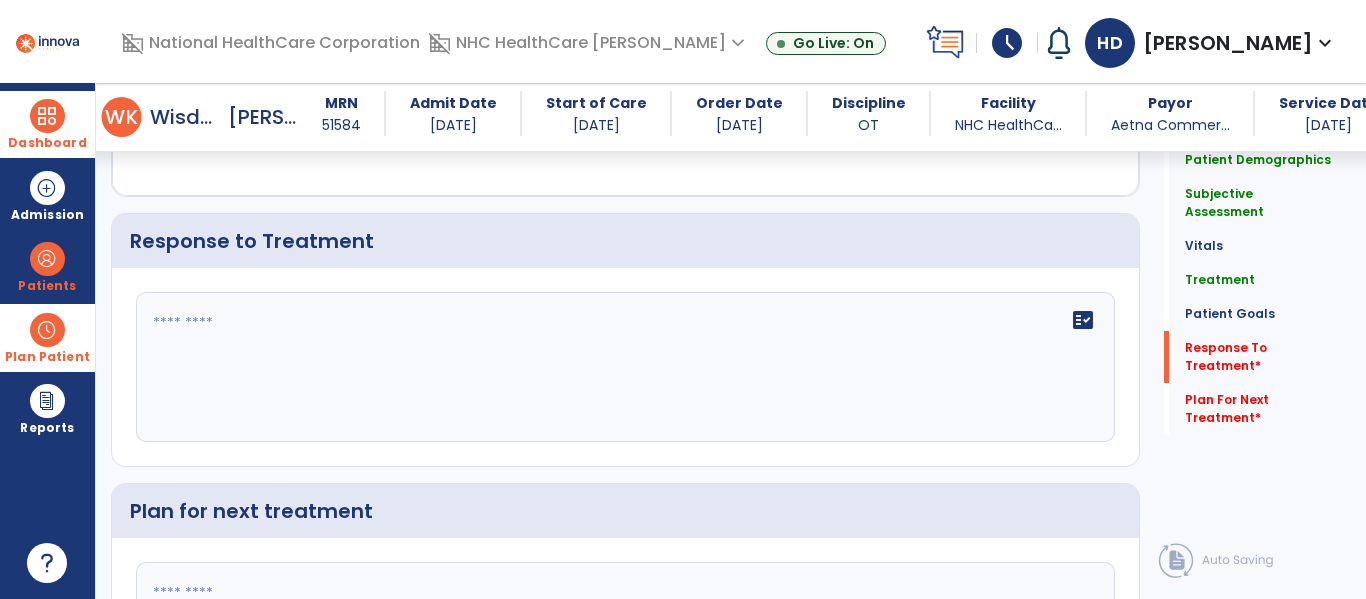 click on "fact_check" 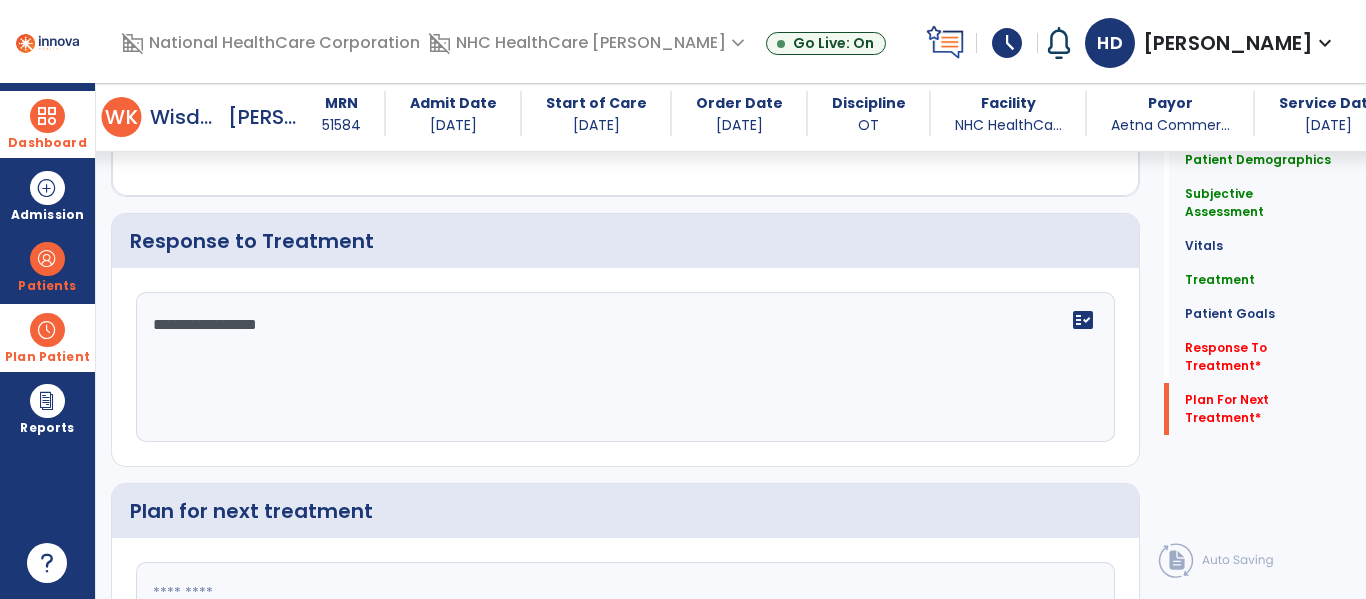 scroll, scrollTop: 2674, scrollLeft: 0, axis: vertical 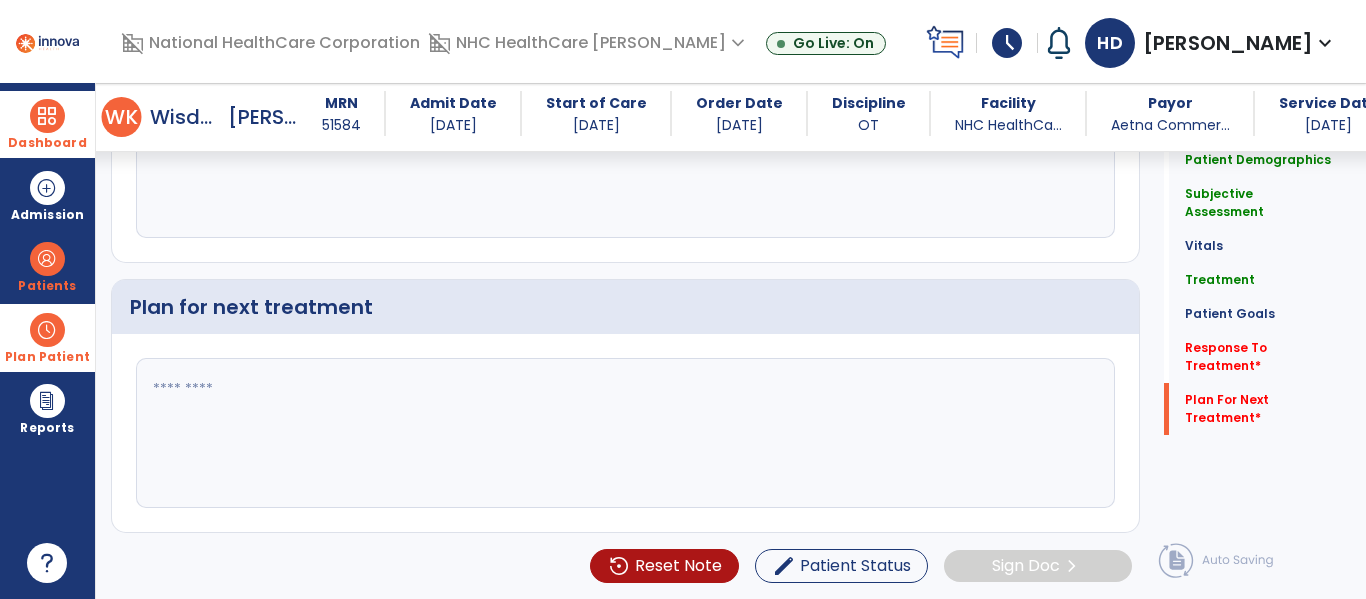type on "**********" 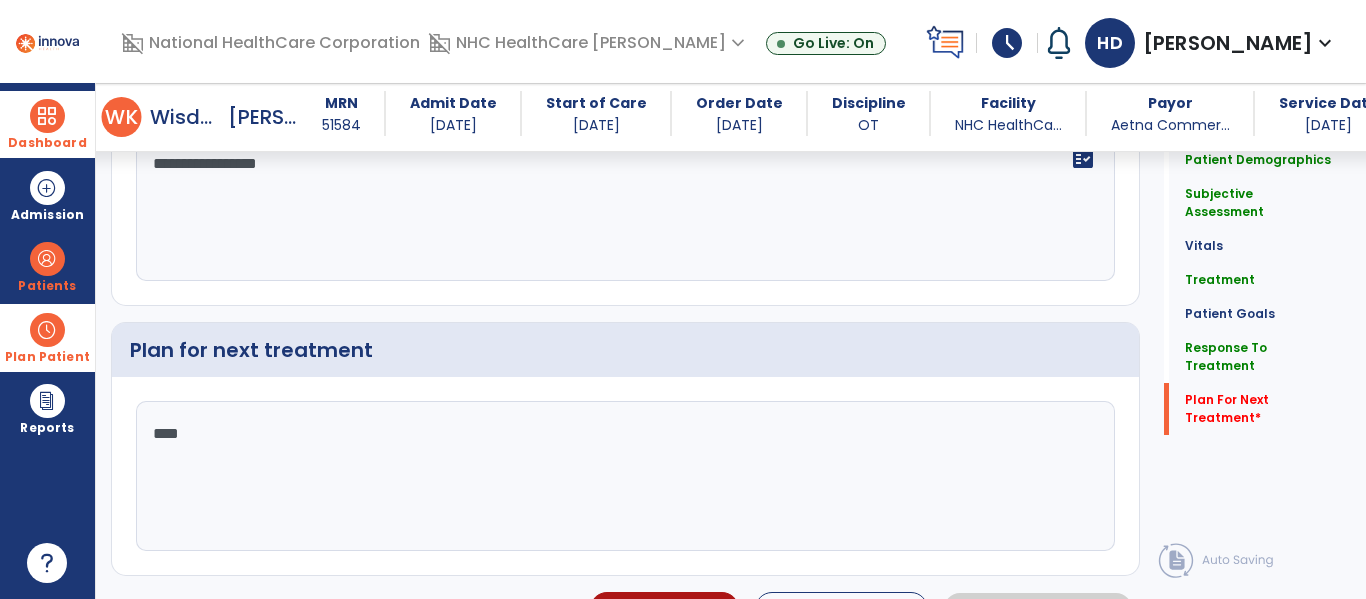 scroll, scrollTop: 2674, scrollLeft: 0, axis: vertical 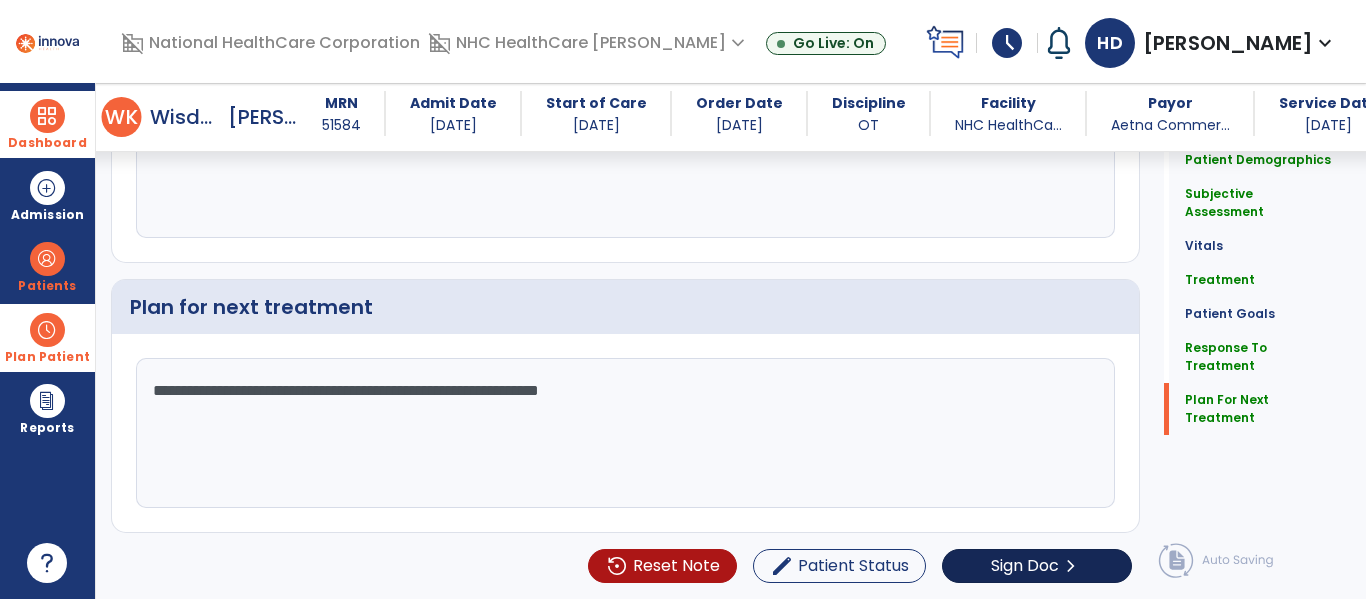 type on "**********" 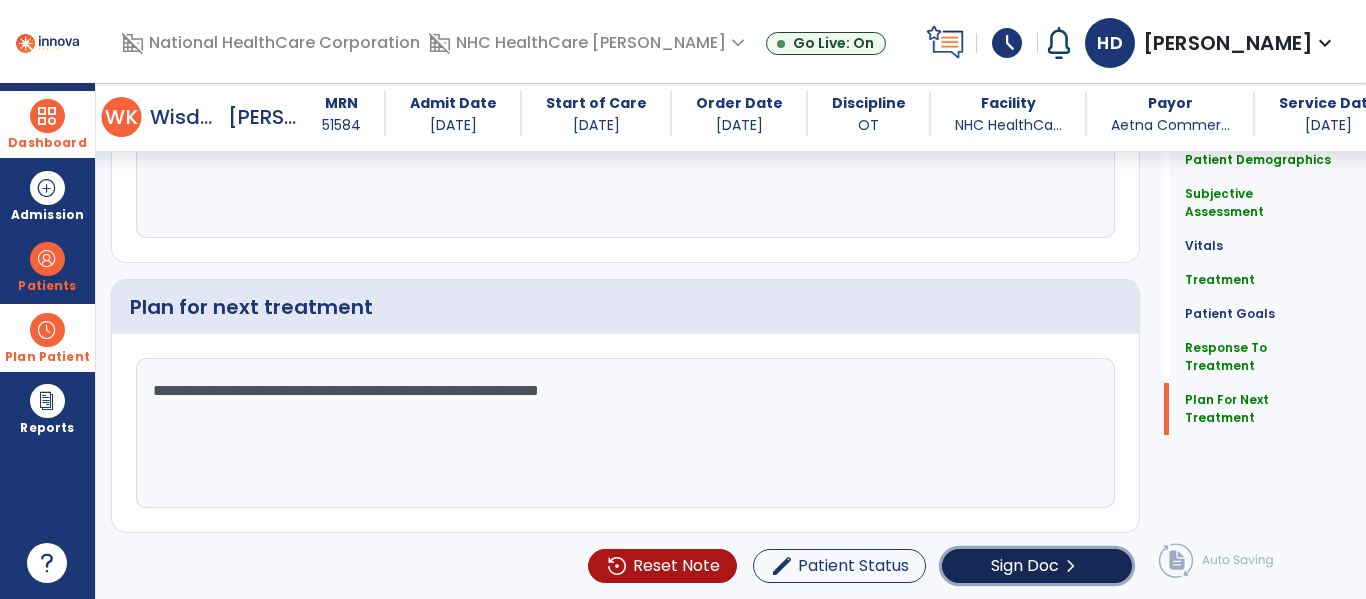 click on "Sign Doc" 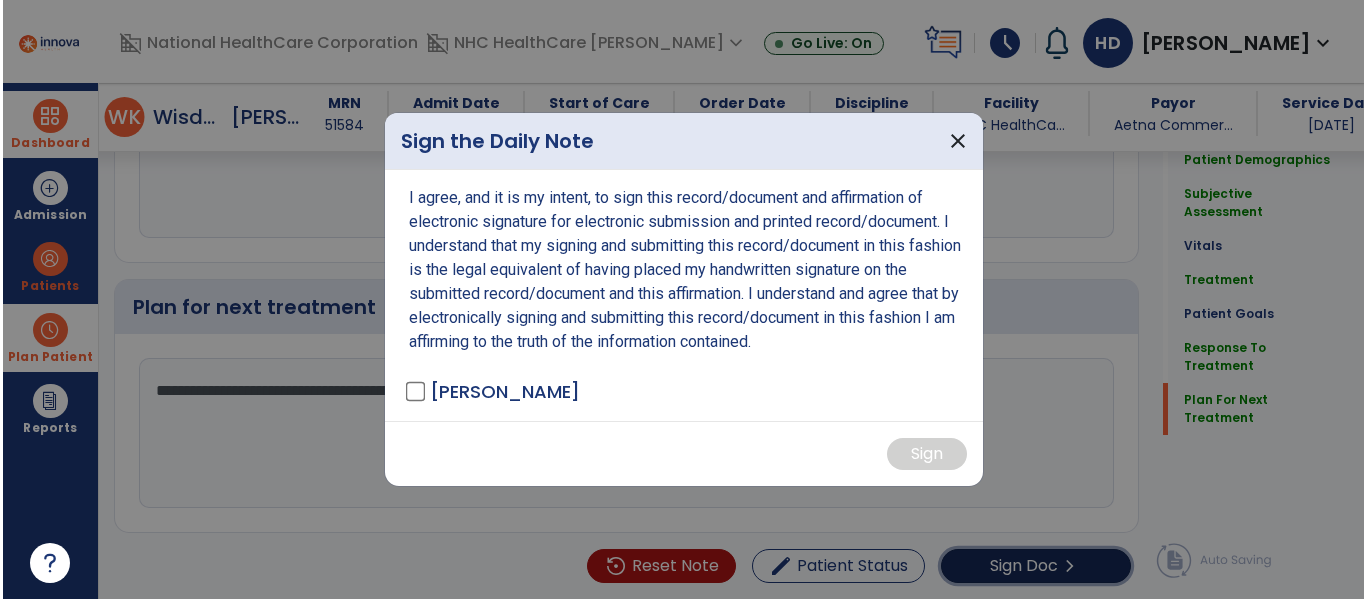 scroll, scrollTop: 2674, scrollLeft: 0, axis: vertical 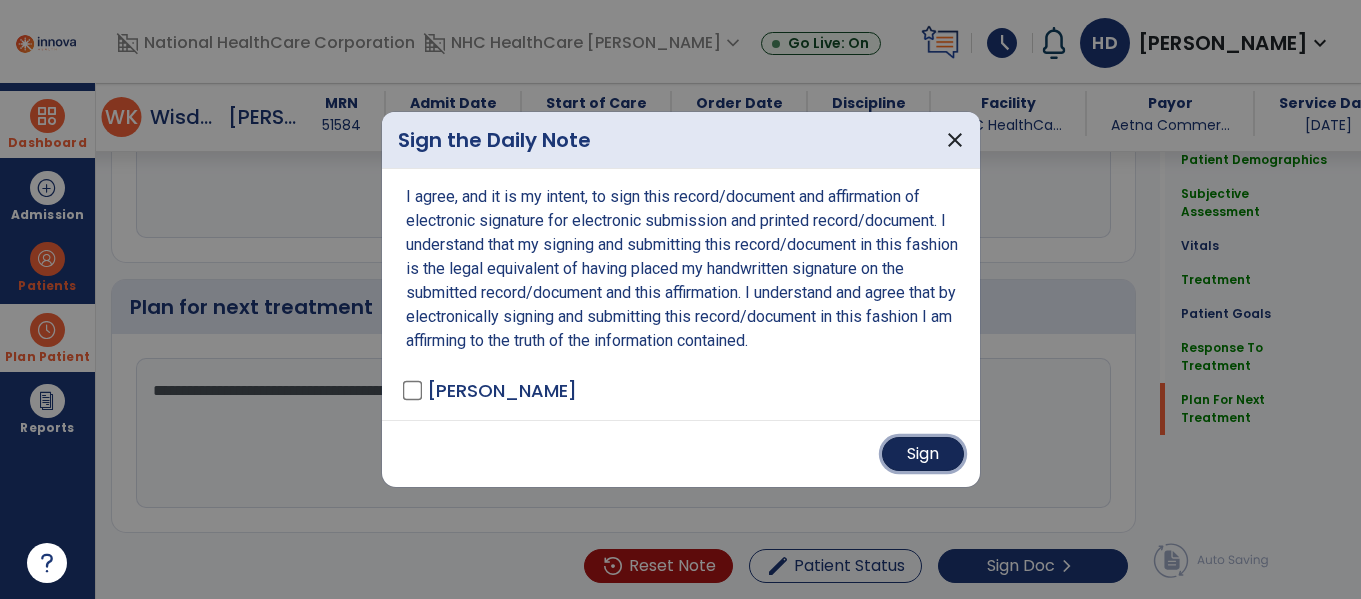 click on "Sign" at bounding box center (923, 454) 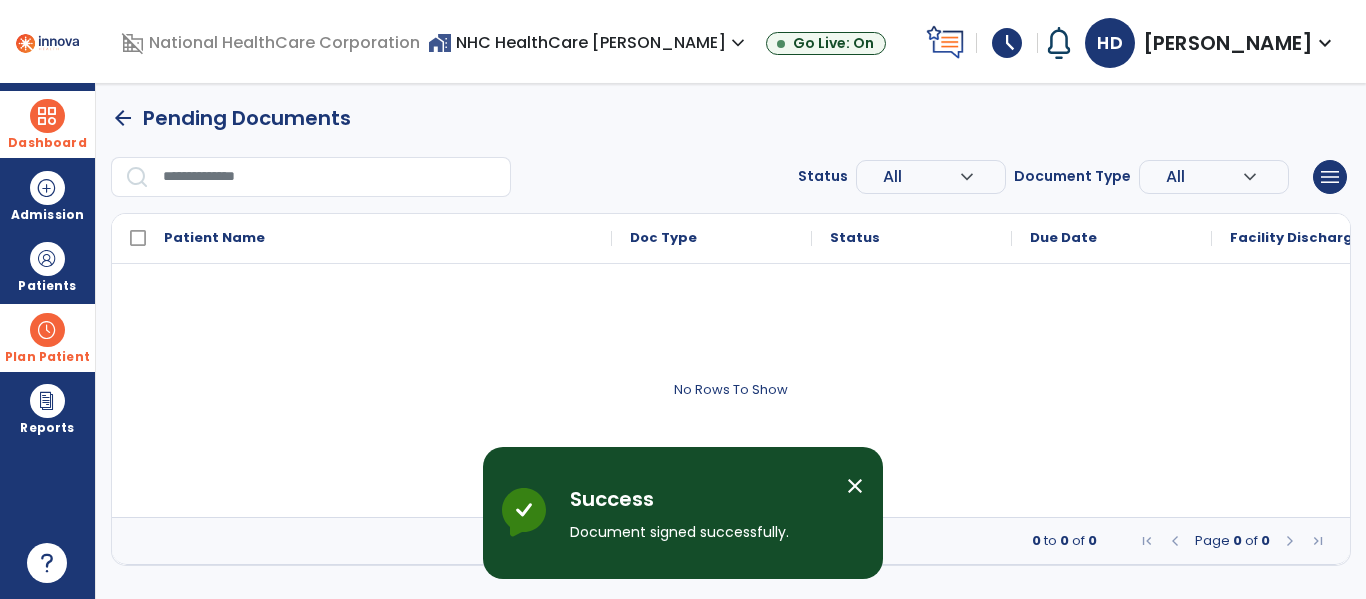 scroll, scrollTop: 0, scrollLeft: 0, axis: both 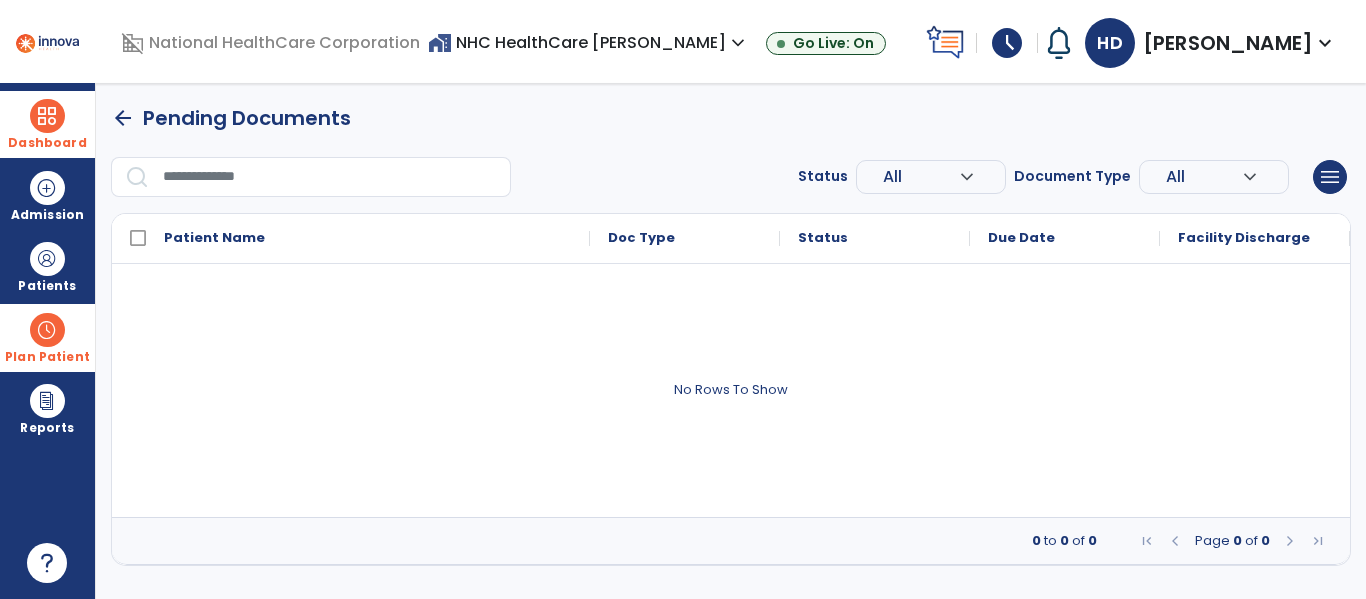 click at bounding box center (47, 116) 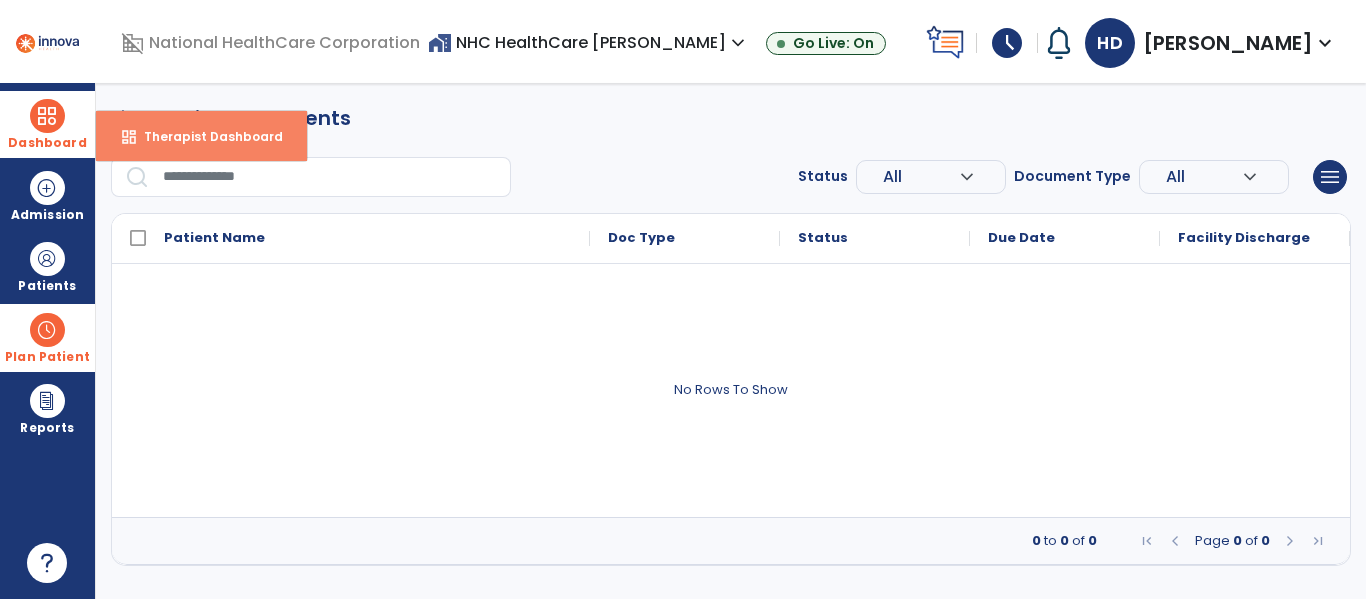 click on "Therapist Dashboard" at bounding box center (205, 136) 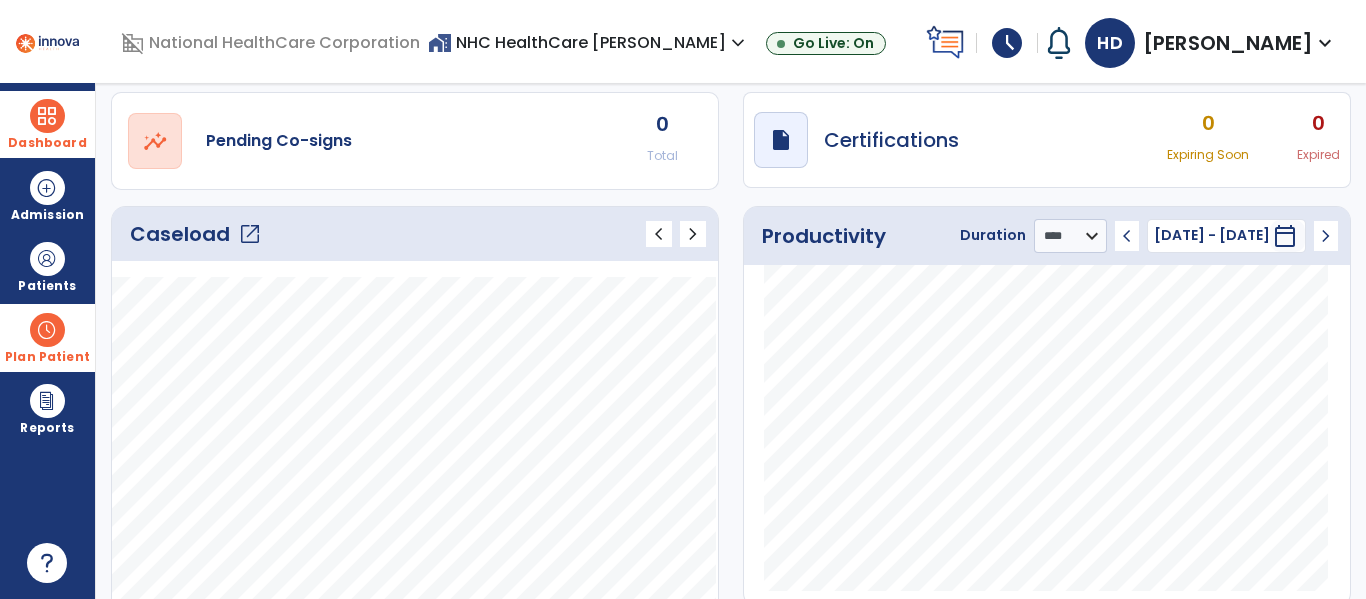 scroll, scrollTop: 0, scrollLeft: 0, axis: both 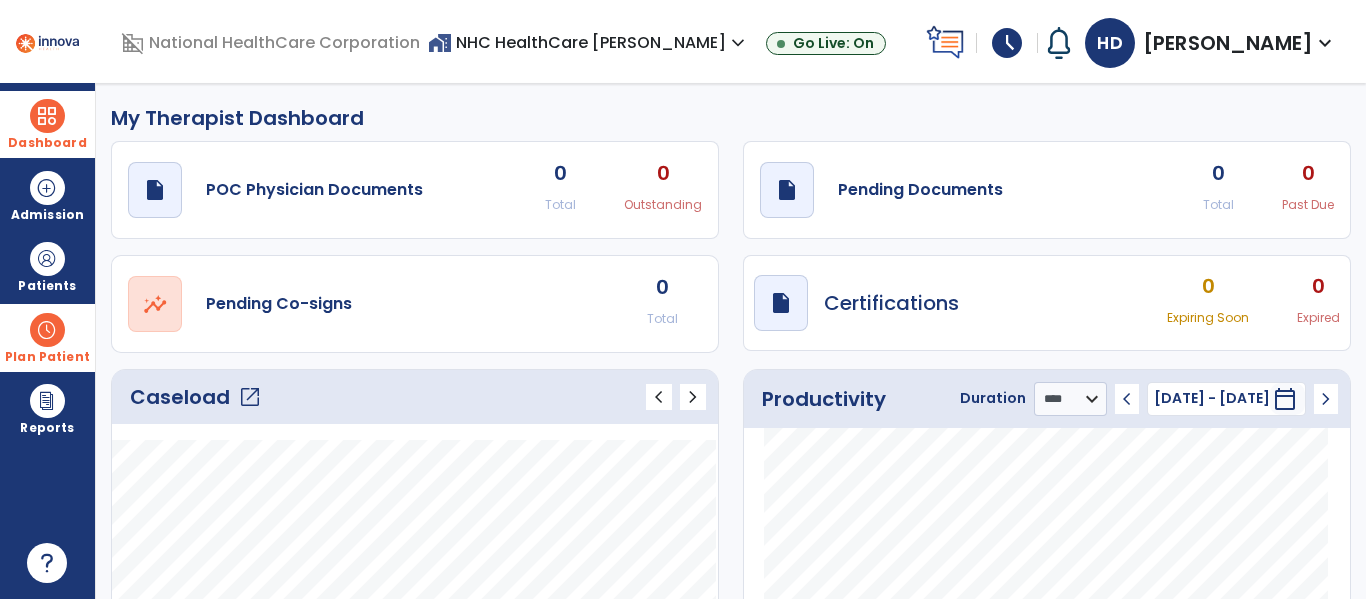 click on "Plan Patient" at bounding box center (47, 286) 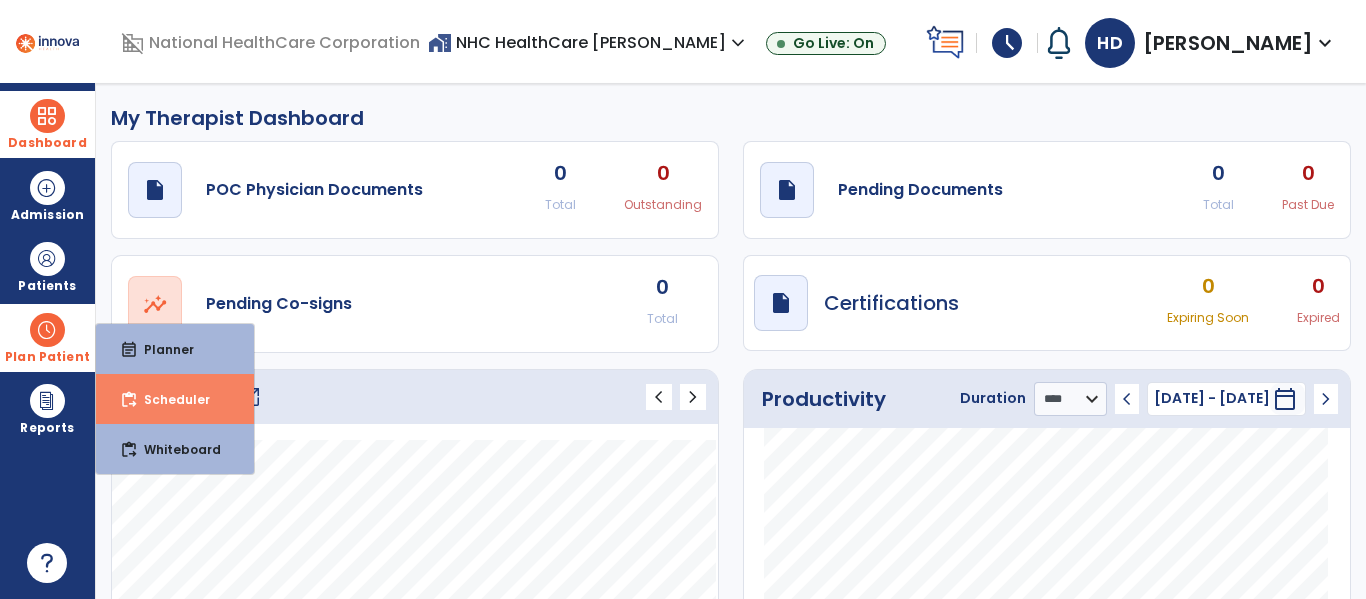 click on "Scheduler" at bounding box center (169, 399) 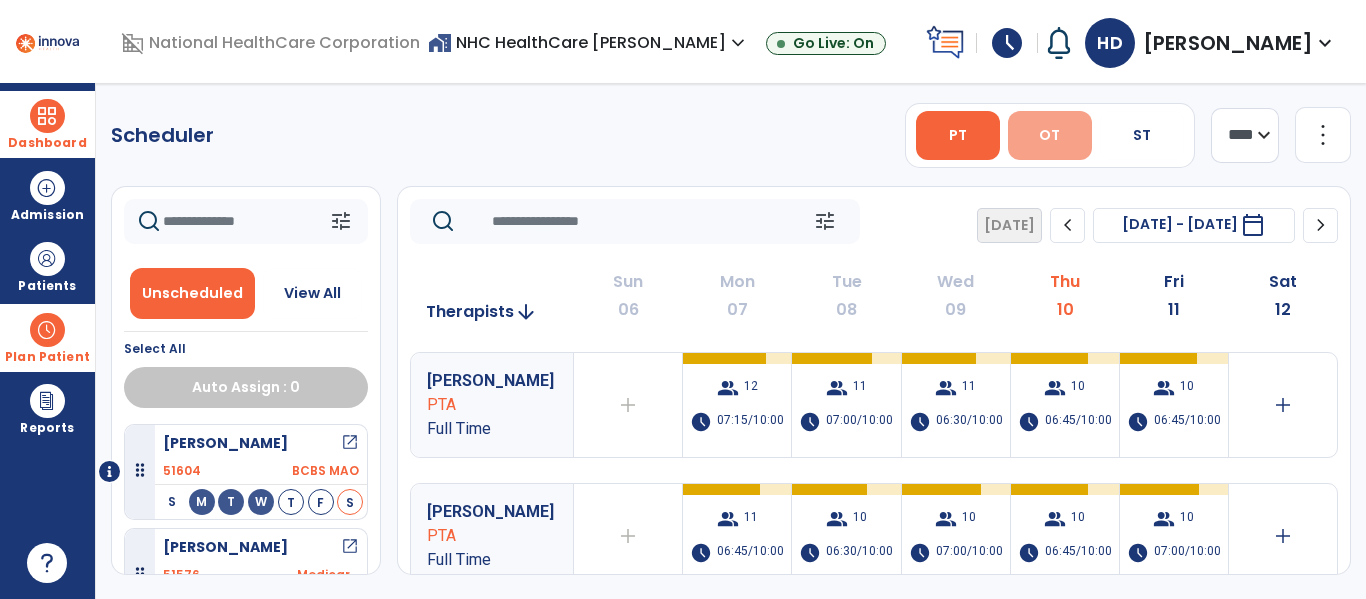 click on "OT" at bounding box center (1049, 135) 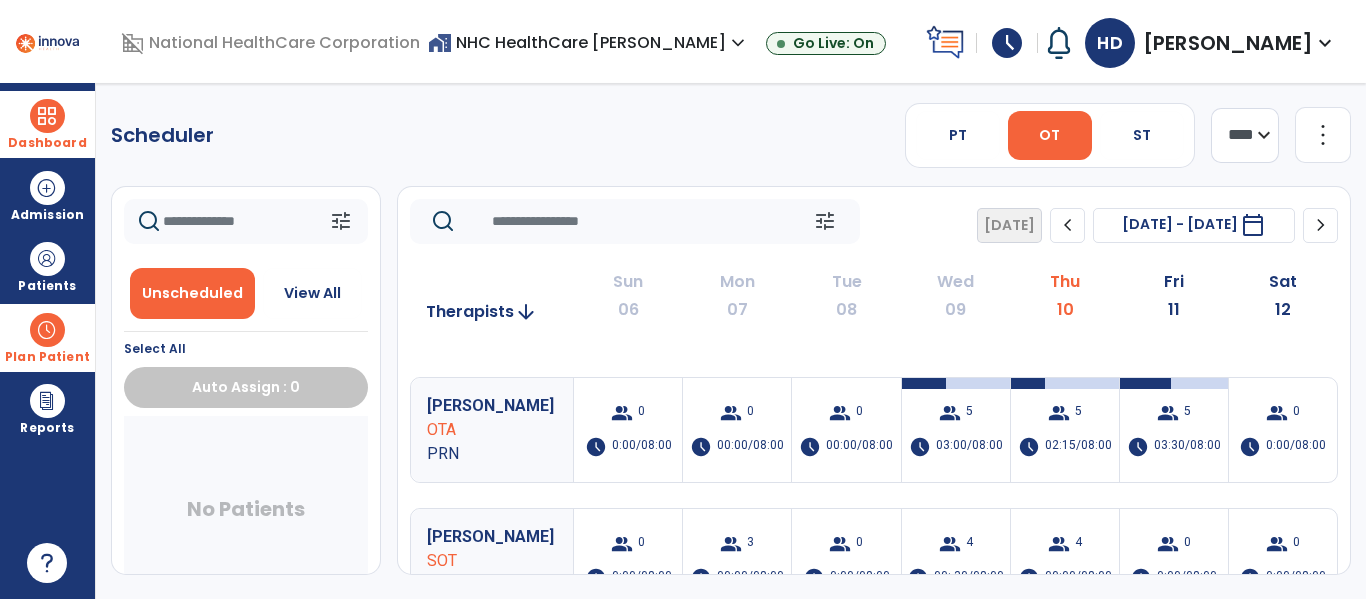 scroll, scrollTop: 376, scrollLeft: 0, axis: vertical 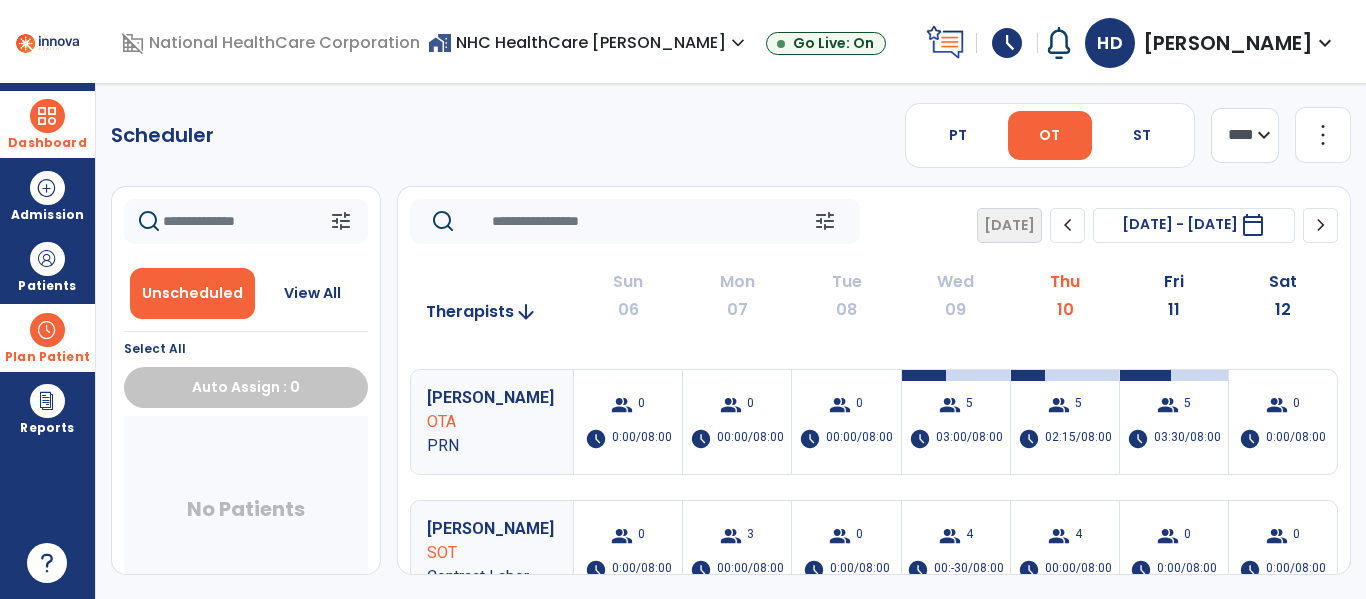 click on "03:30/08:00" at bounding box center (1187, 439) 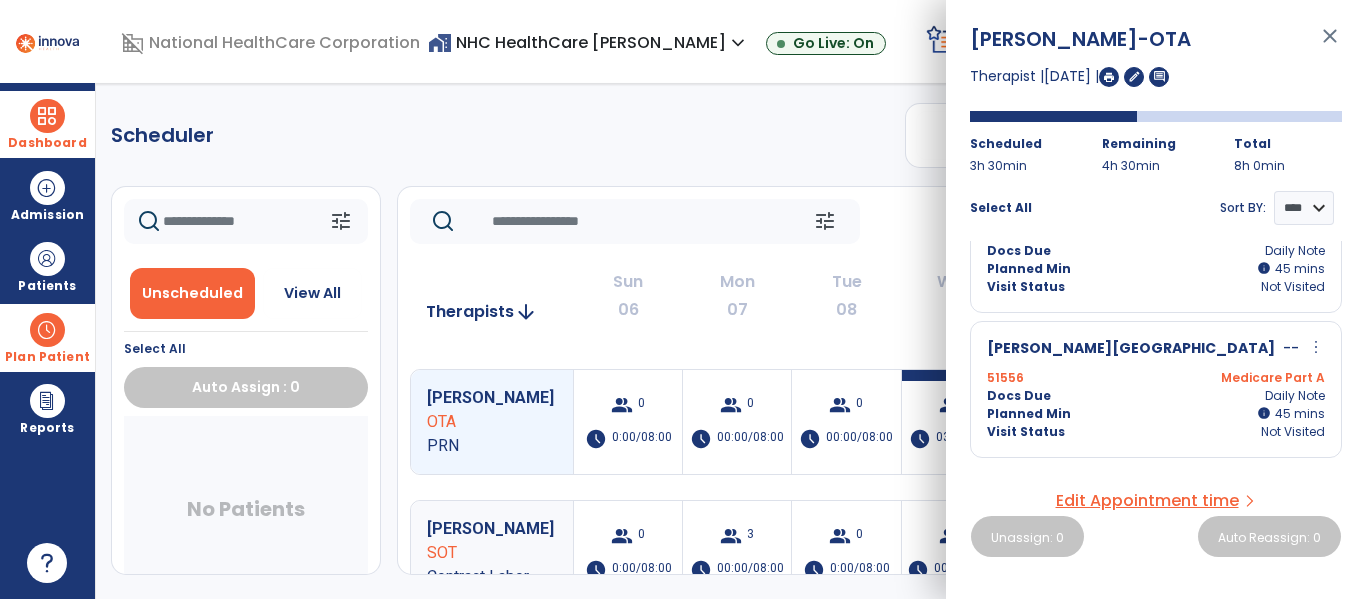 scroll, scrollTop: 0, scrollLeft: 0, axis: both 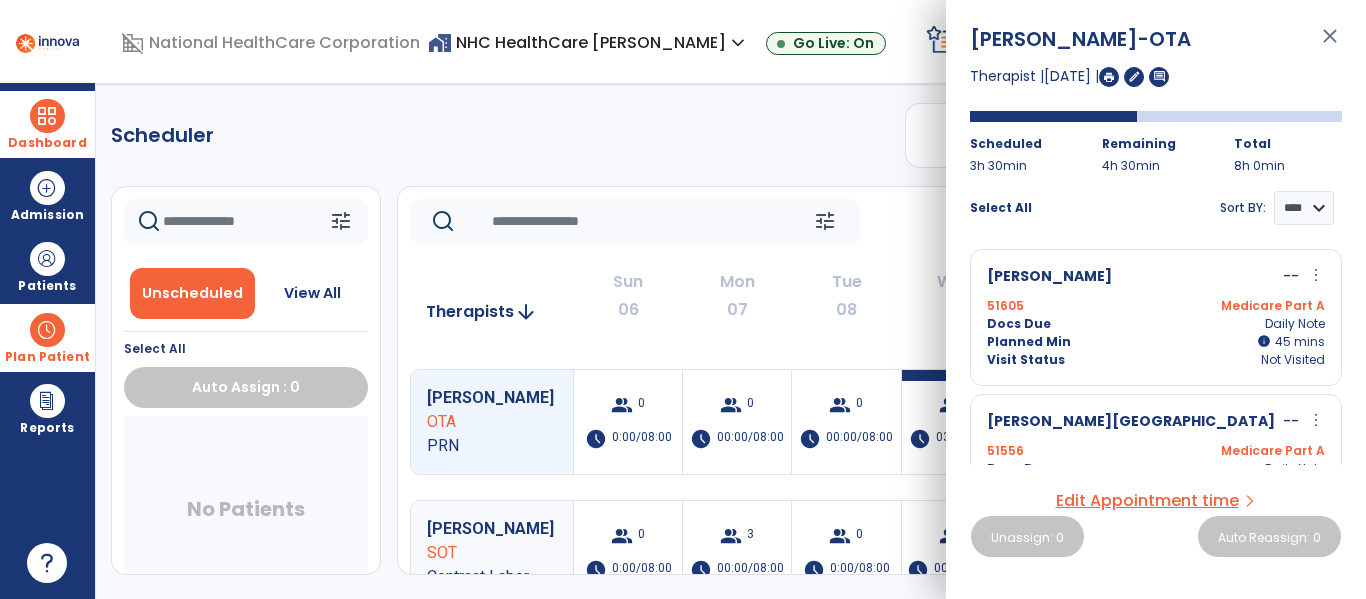 click on "close" at bounding box center [1330, 45] 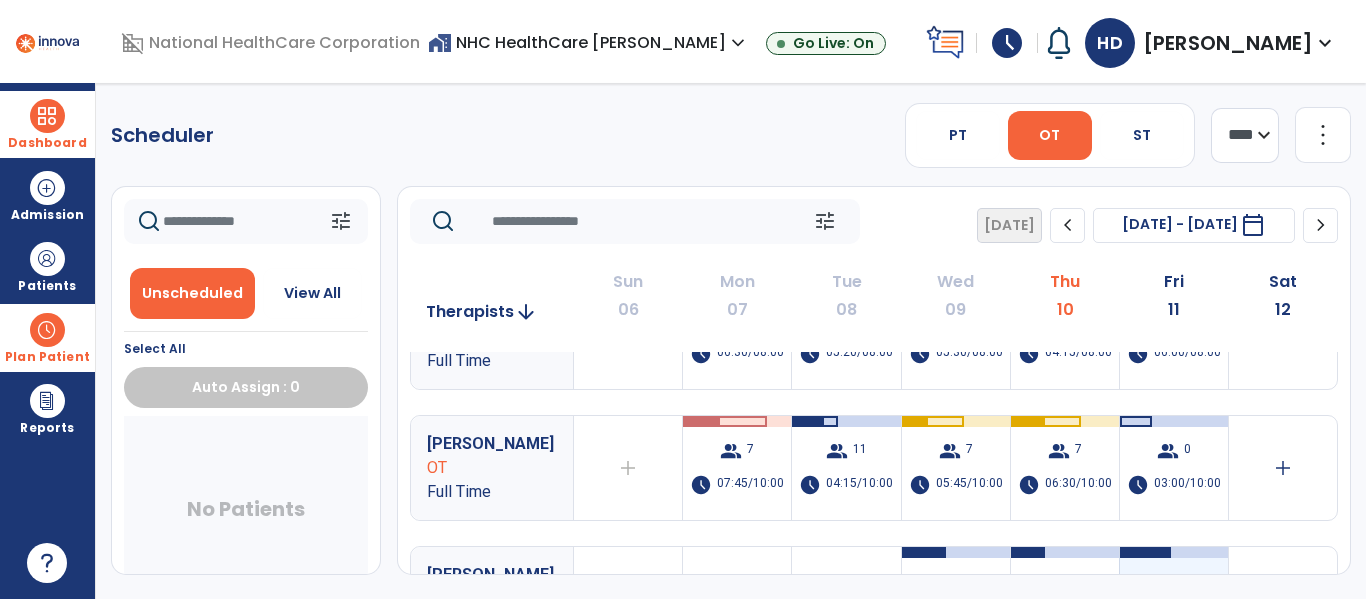 scroll, scrollTop: 208, scrollLeft: 0, axis: vertical 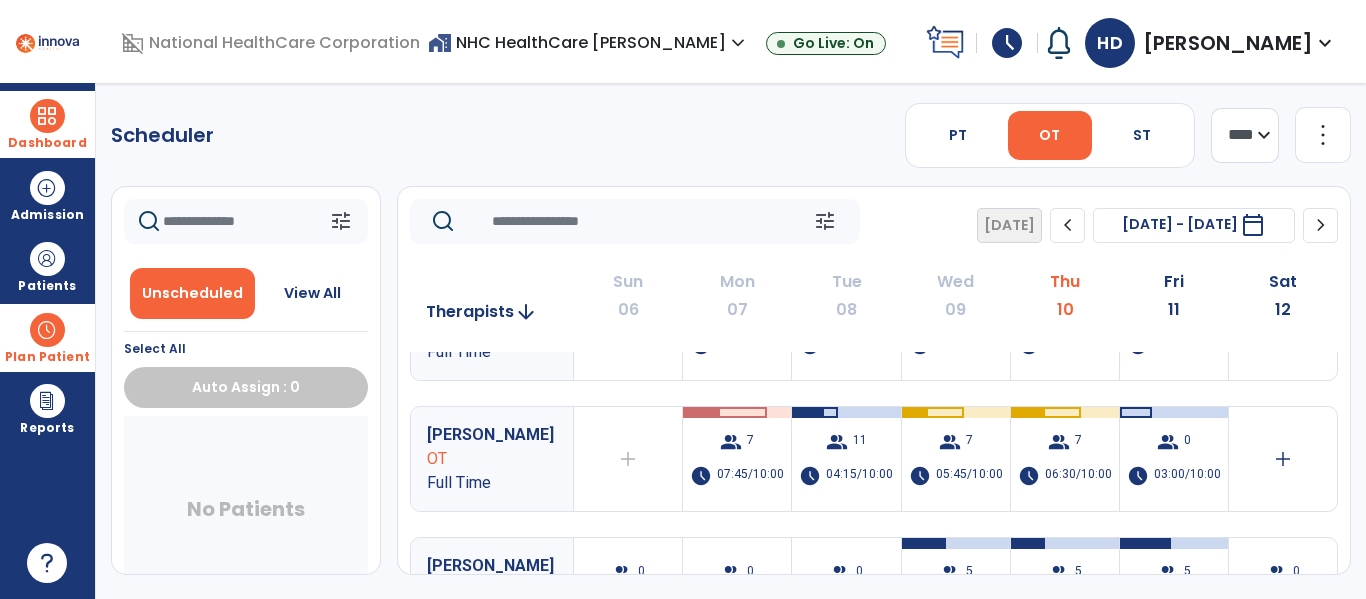 click at bounding box center [47, 116] 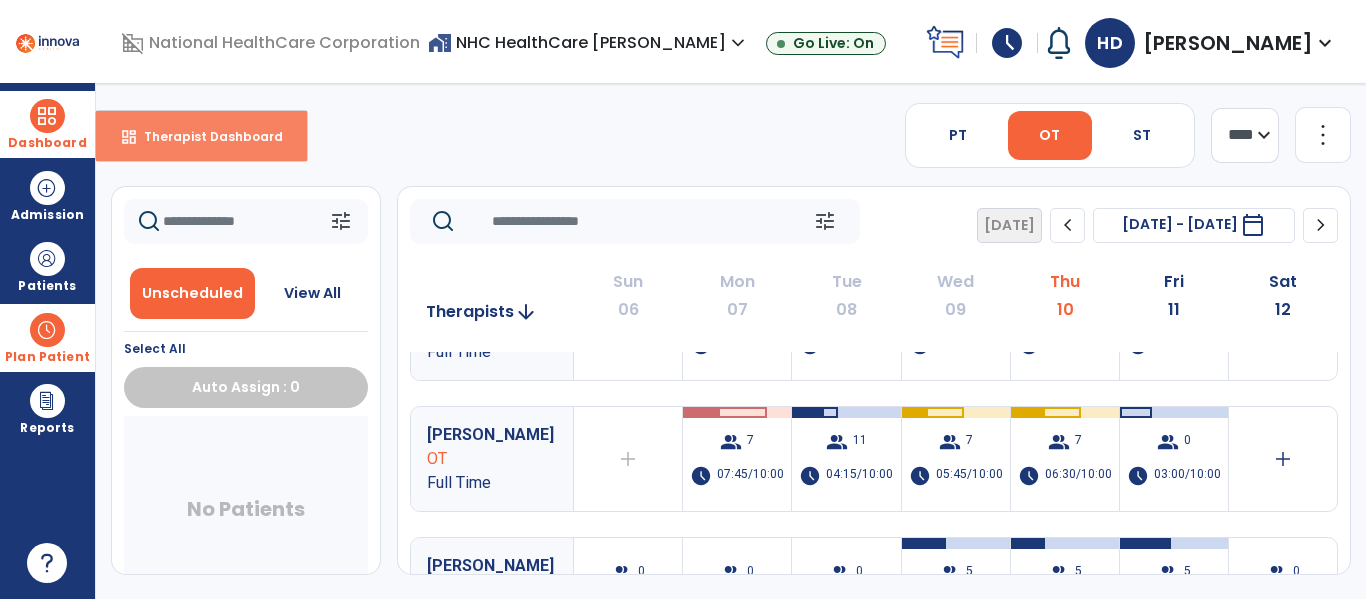 click on "dashboard  Therapist Dashboard" at bounding box center [201, 136] 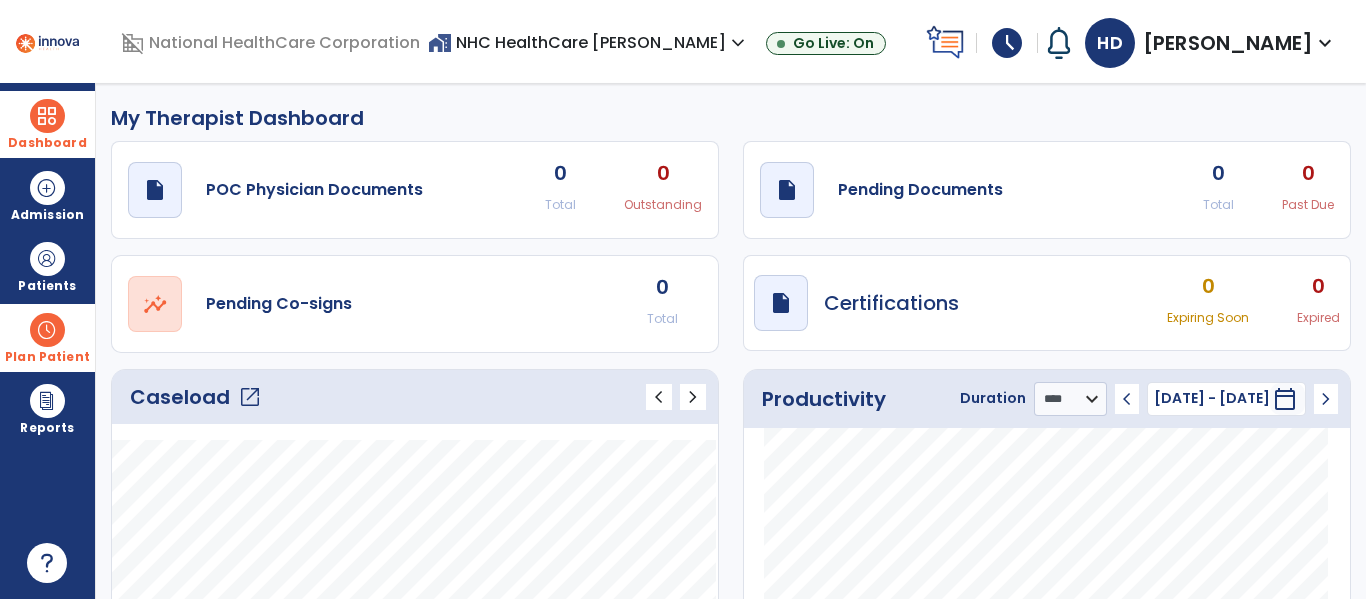click on "schedule" at bounding box center [1007, 43] 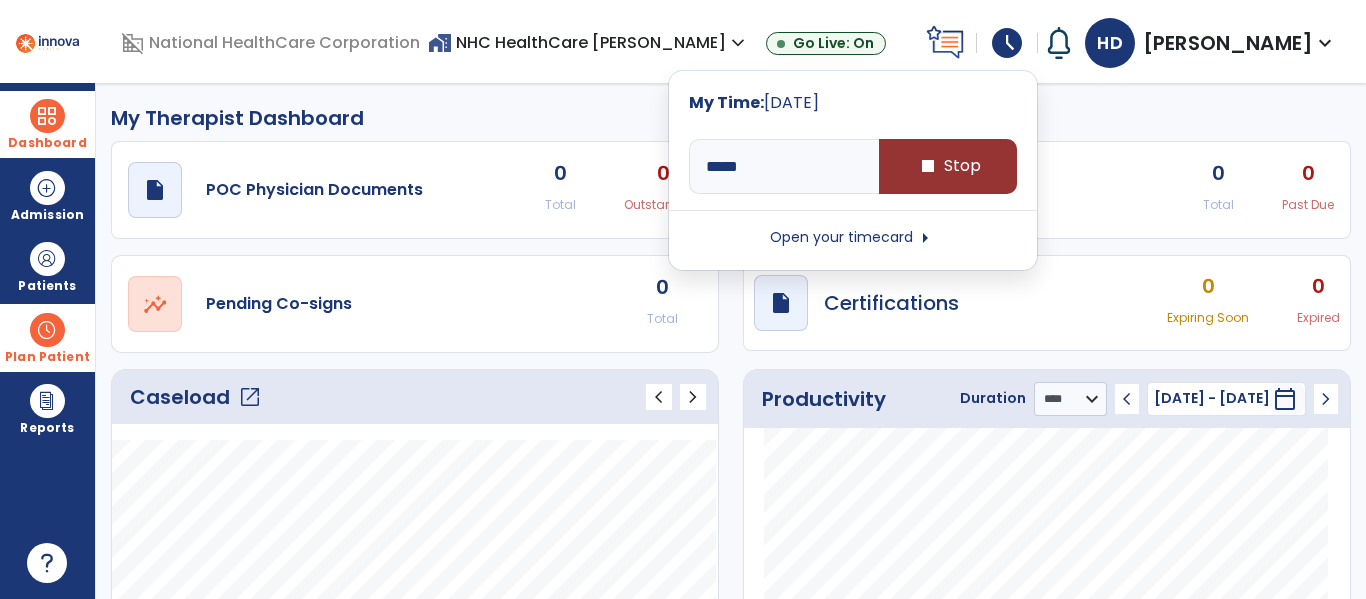 click on "stop" at bounding box center [928, 166] 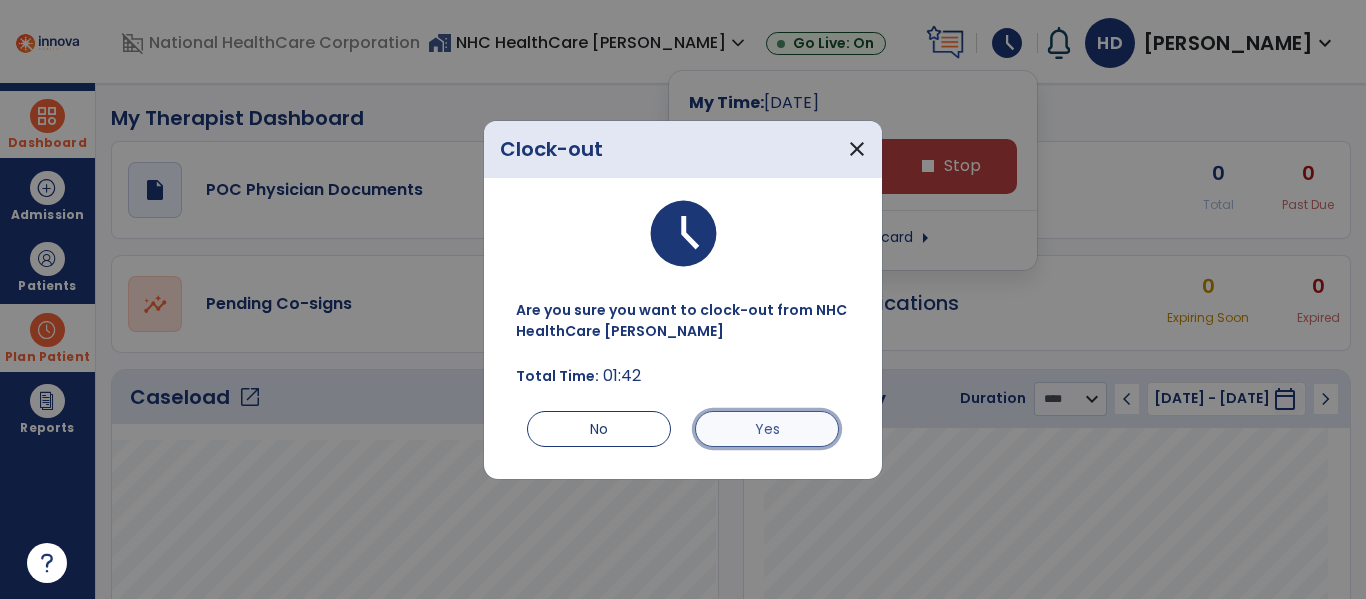 click on "Yes" at bounding box center (767, 429) 